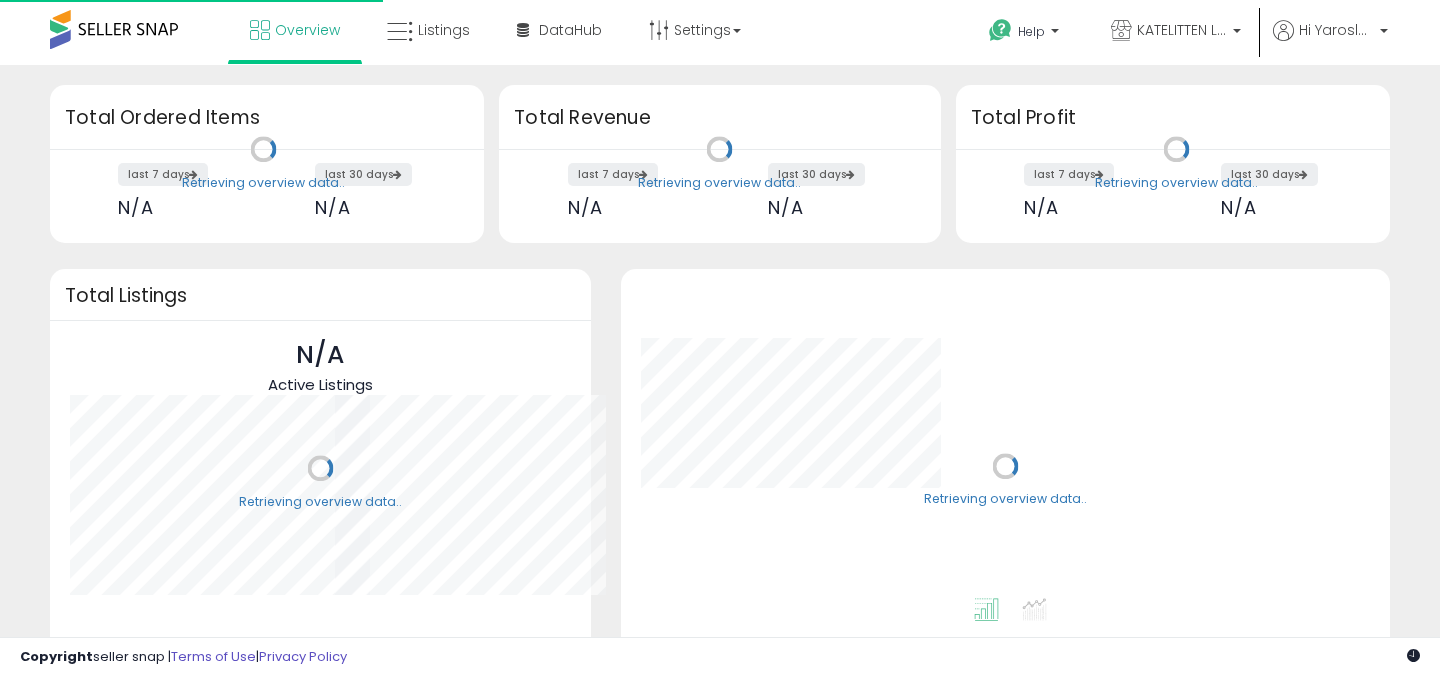 scroll, scrollTop: 0, scrollLeft: 0, axis: both 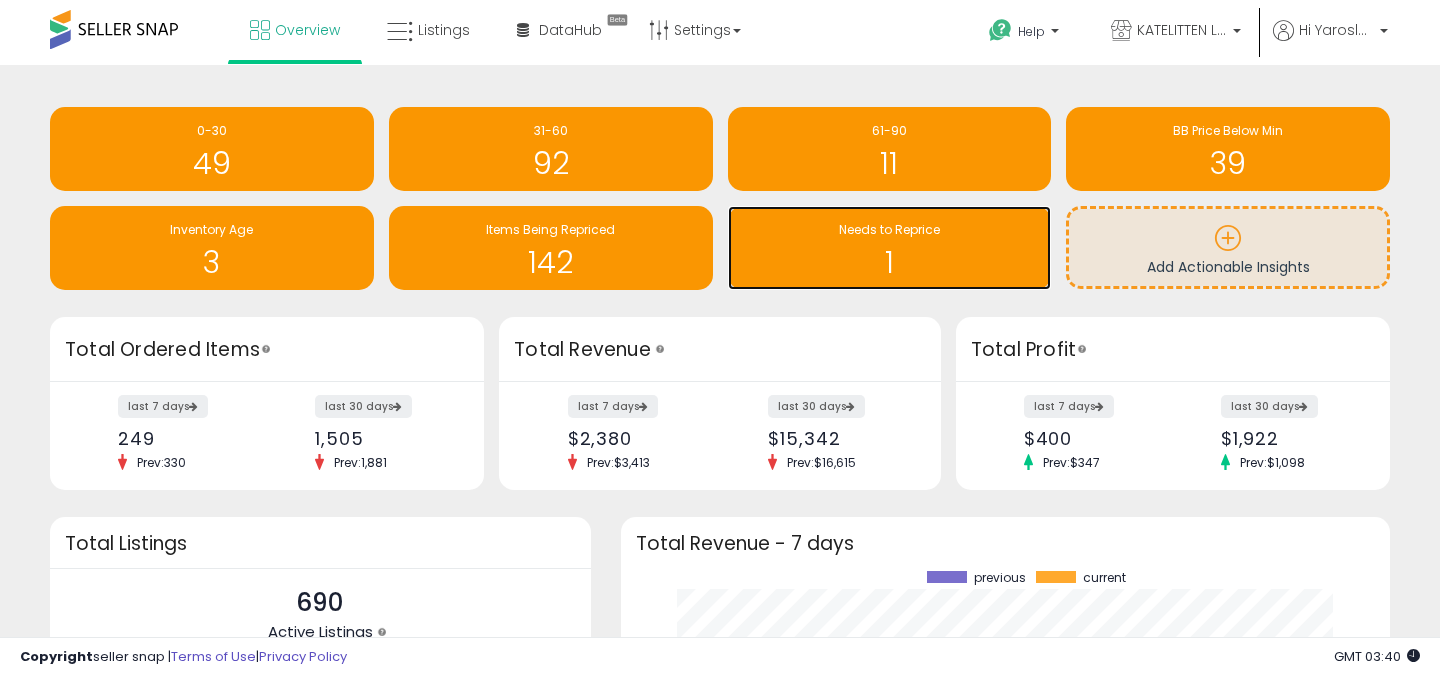 click on "1" at bounding box center [890, 262] 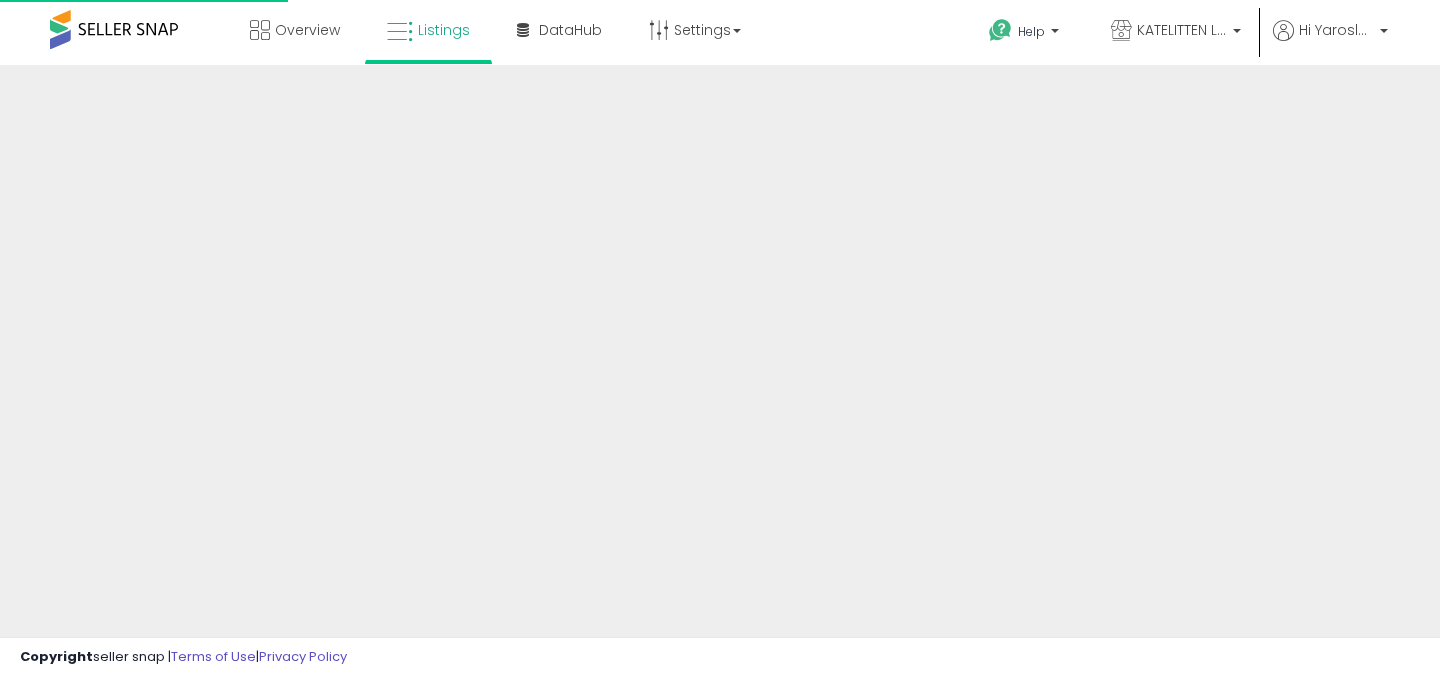 scroll, scrollTop: 0, scrollLeft: 0, axis: both 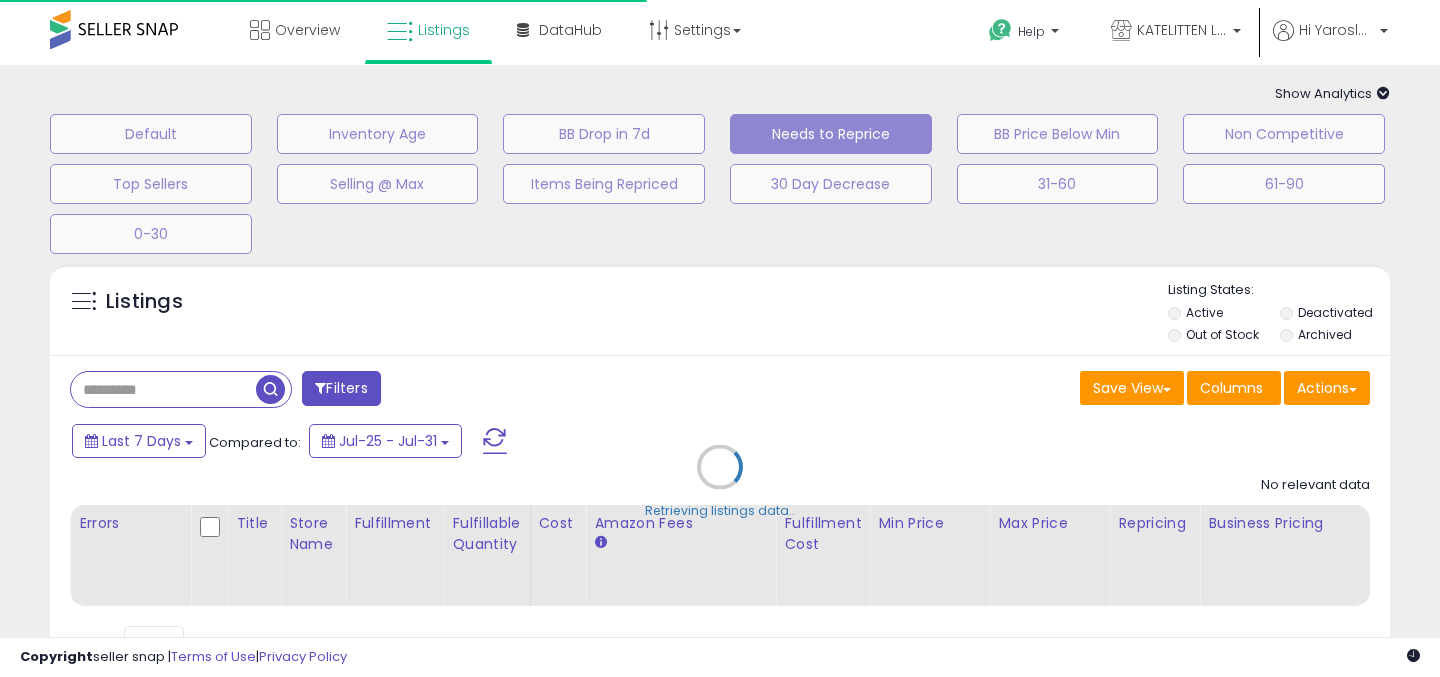 select on "**" 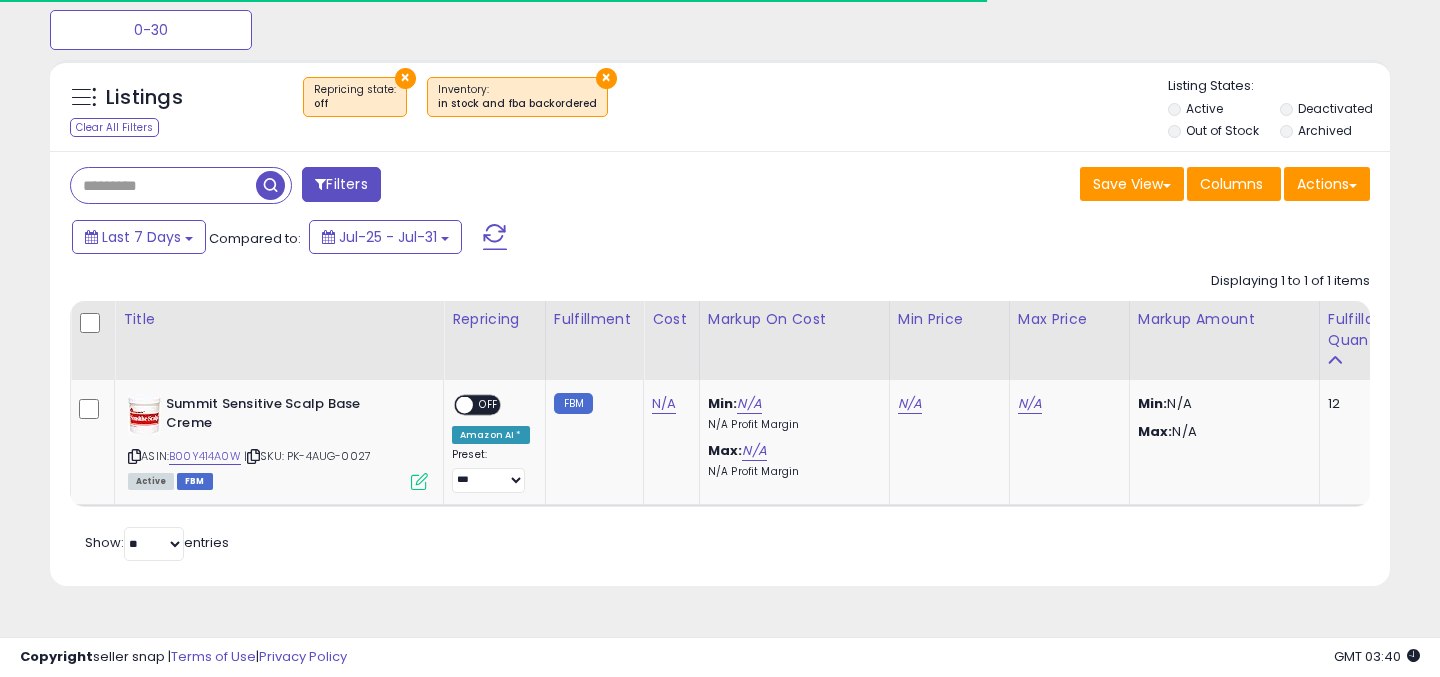scroll, scrollTop: 218, scrollLeft: 0, axis: vertical 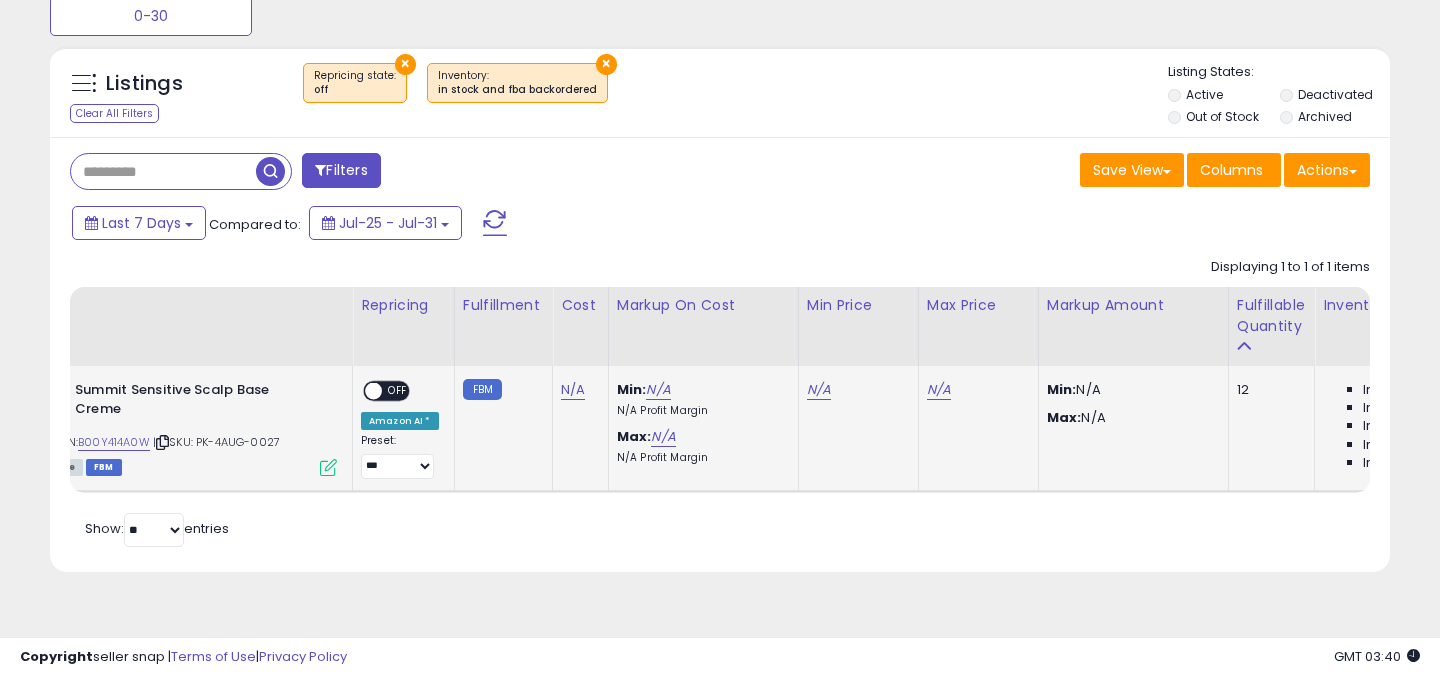click on "OFF" at bounding box center (398, 391) 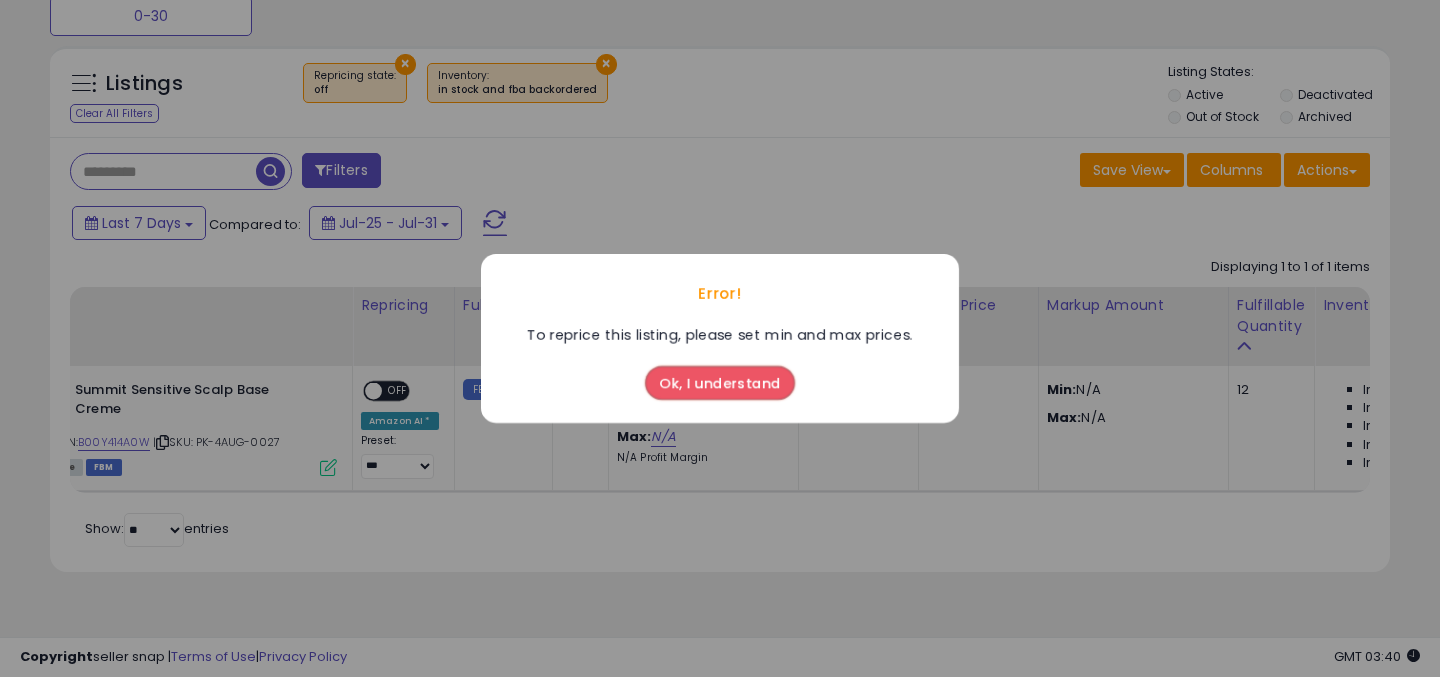 click on "Ok, I understand" at bounding box center (720, 383) 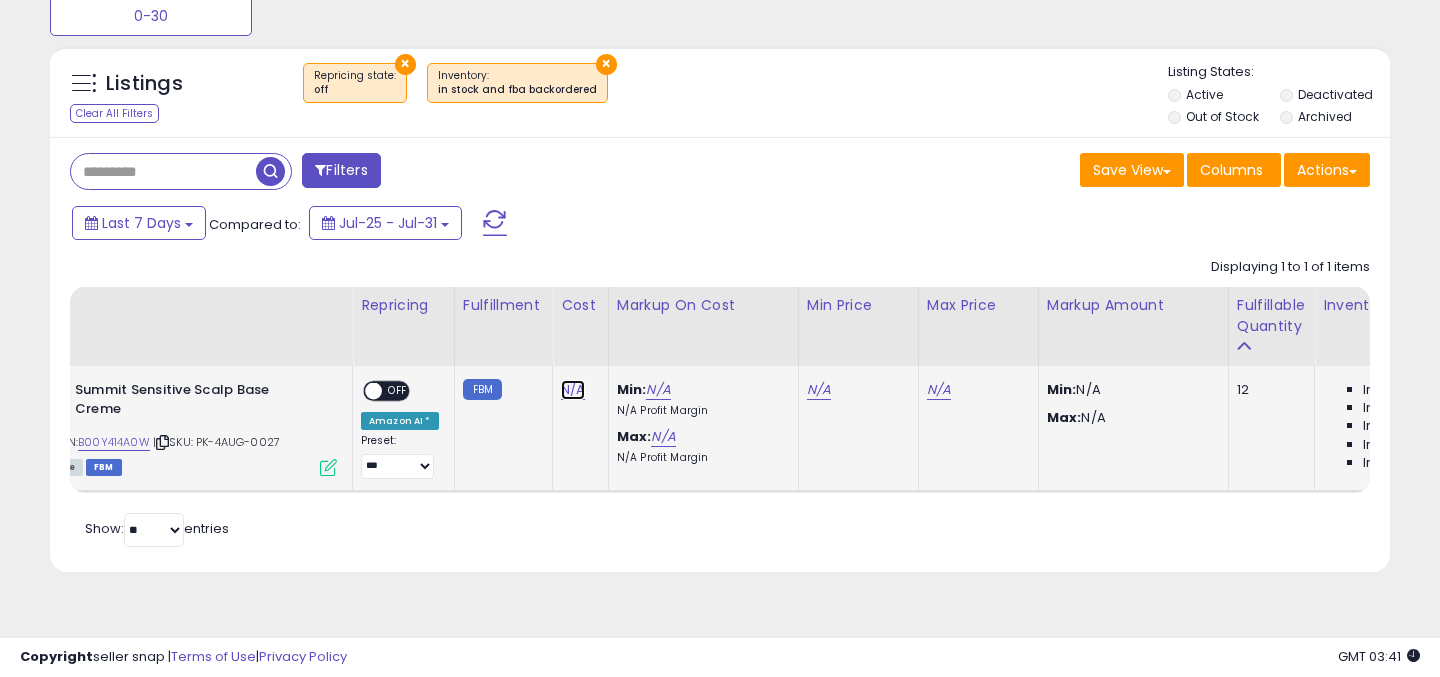 click on "N/A" at bounding box center [573, 390] 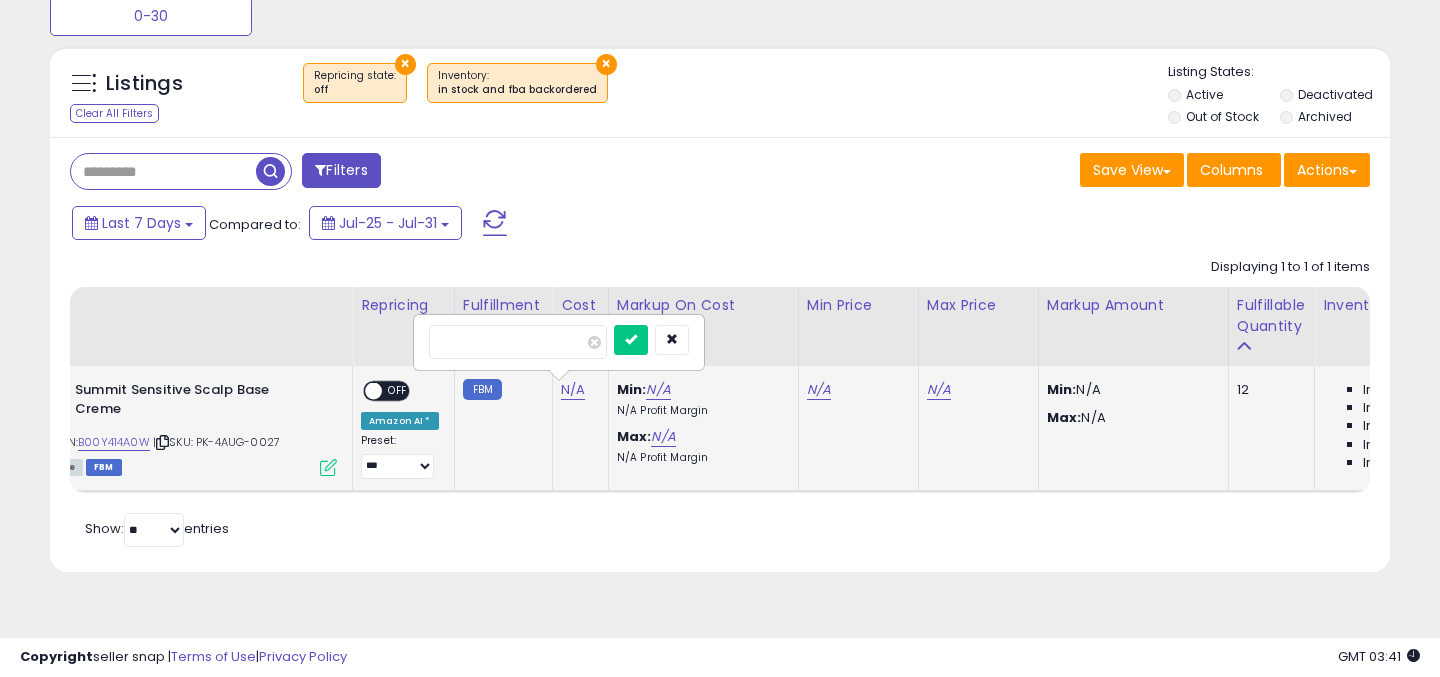 type on "*" 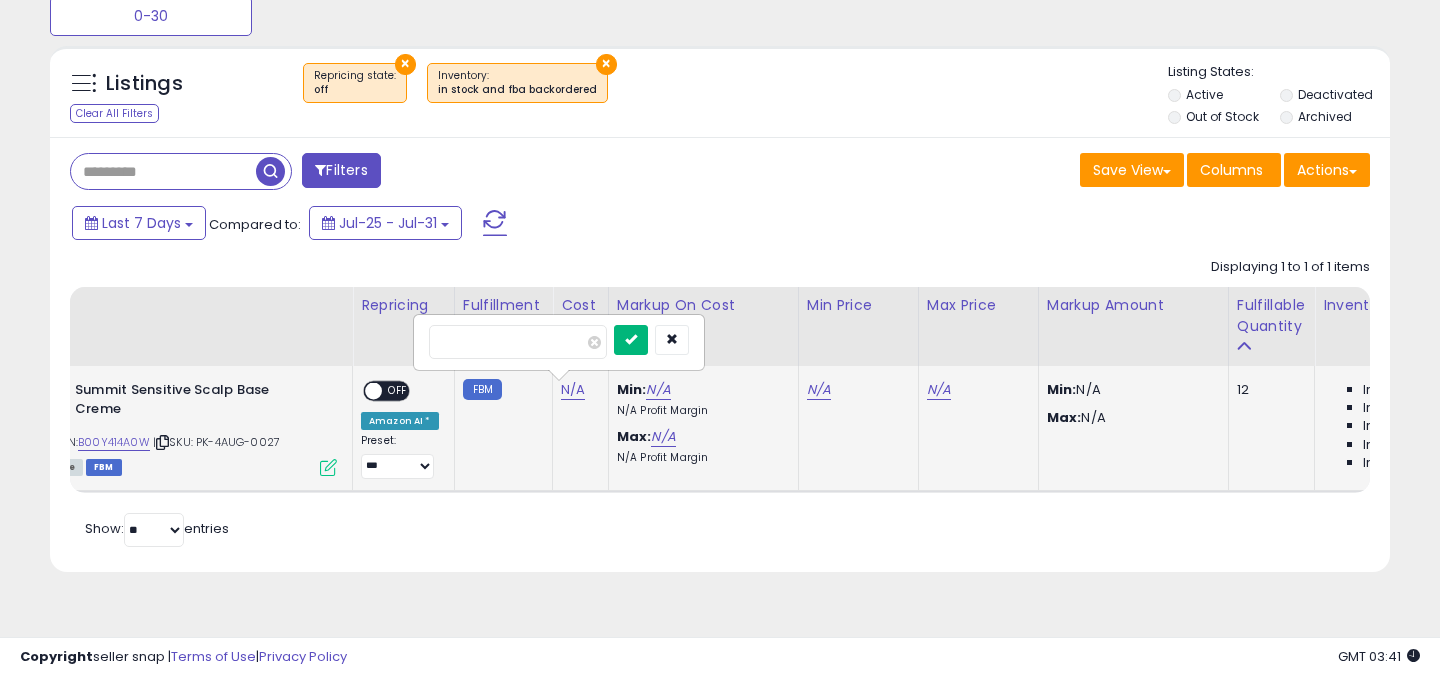 type on "****" 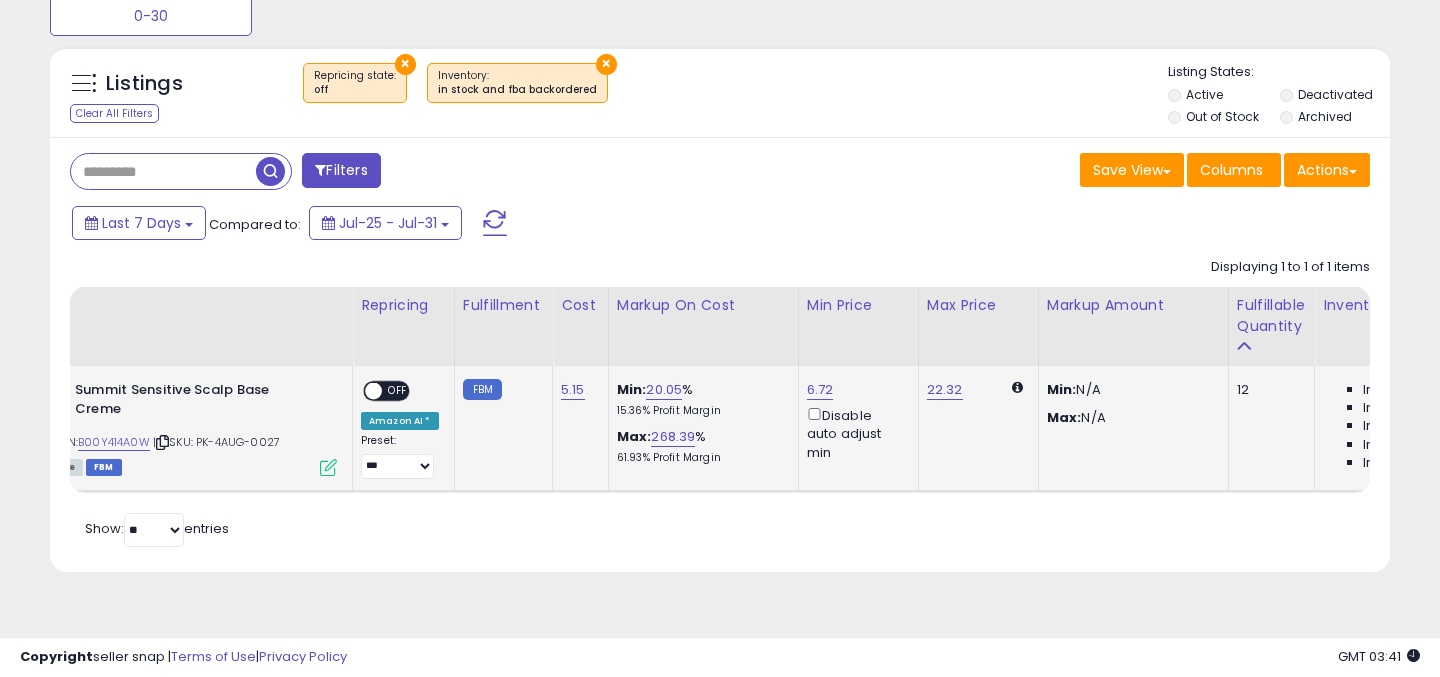 scroll, scrollTop: 0, scrollLeft: 131, axis: horizontal 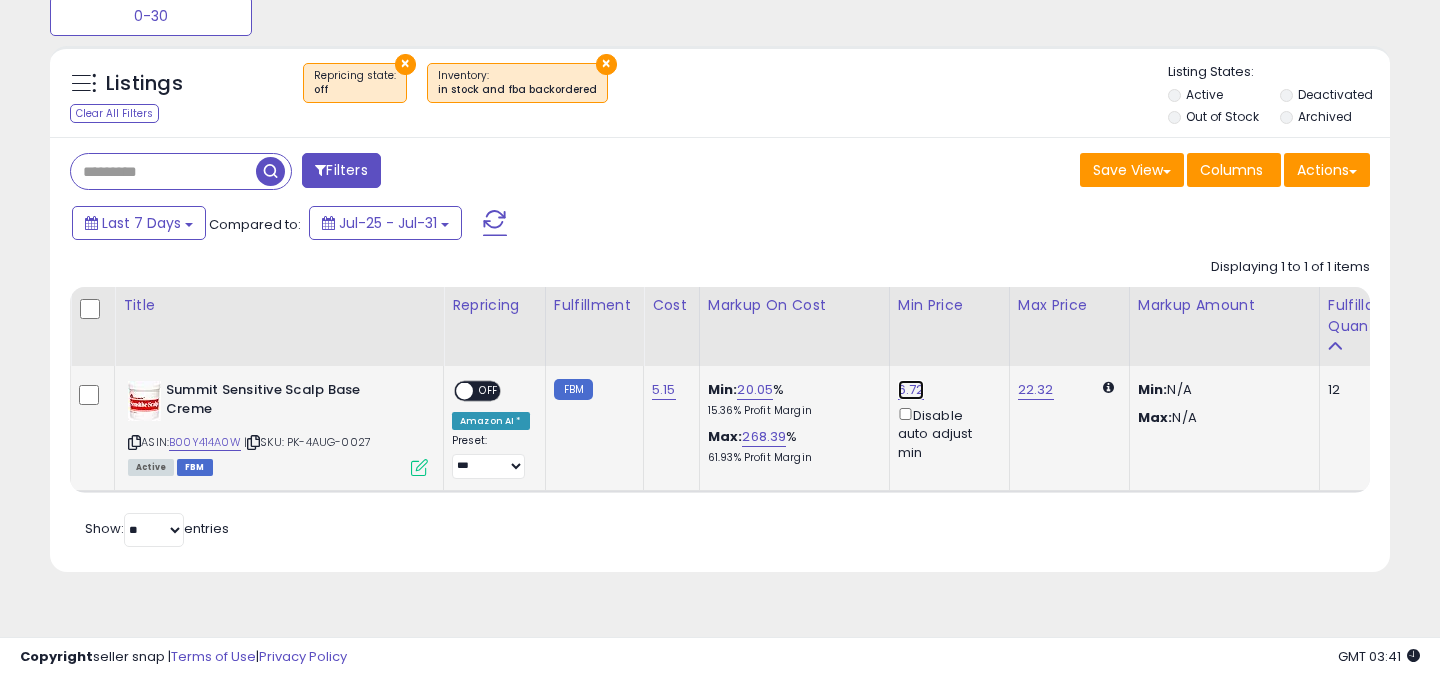click on "6.72" at bounding box center [911, 390] 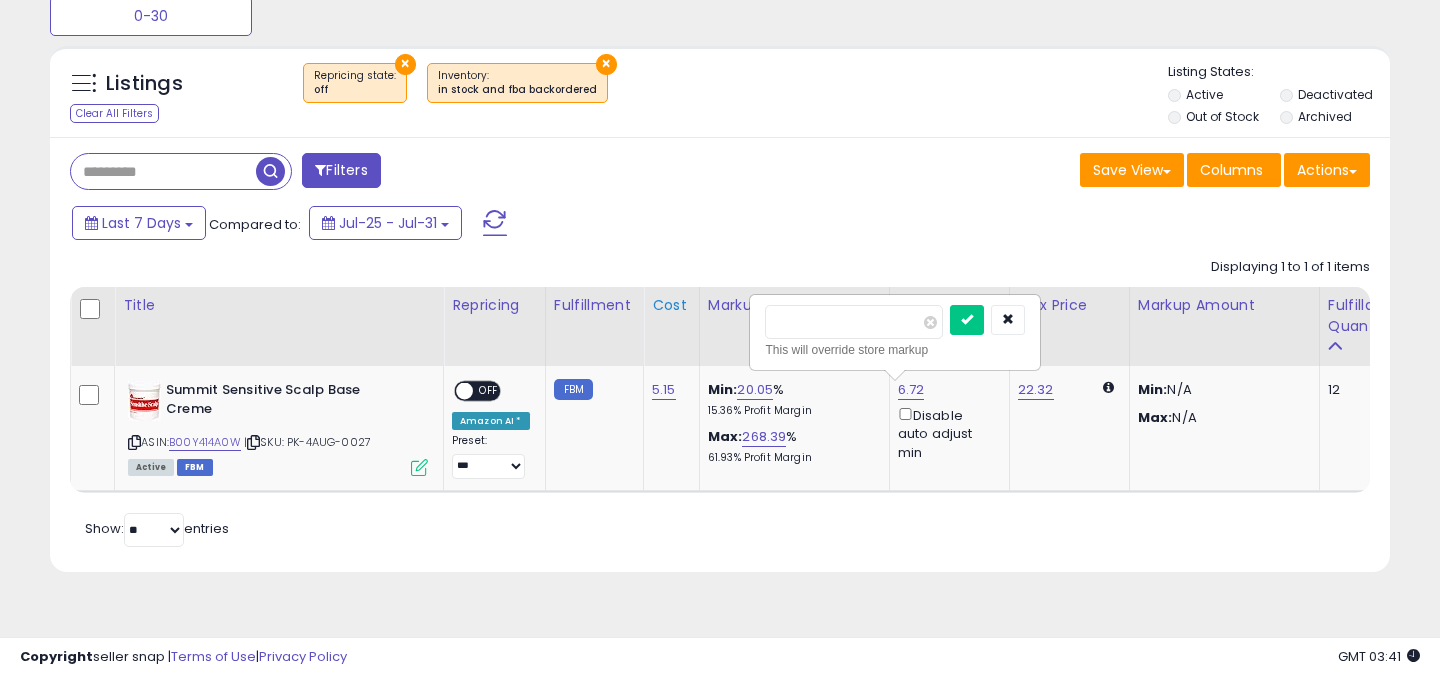 drag, startPoint x: 852, startPoint y: 324, endPoint x: 676, endPoint y: 324, distance: 176 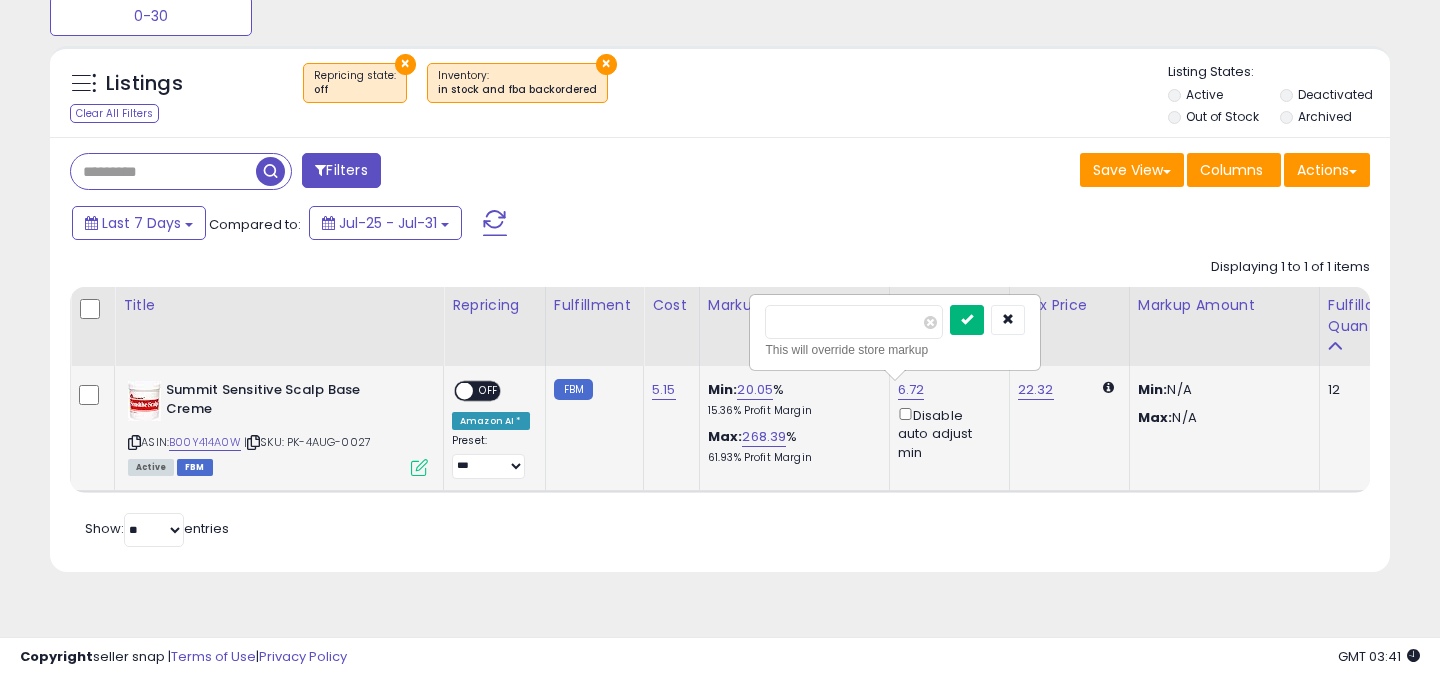 type on "**" 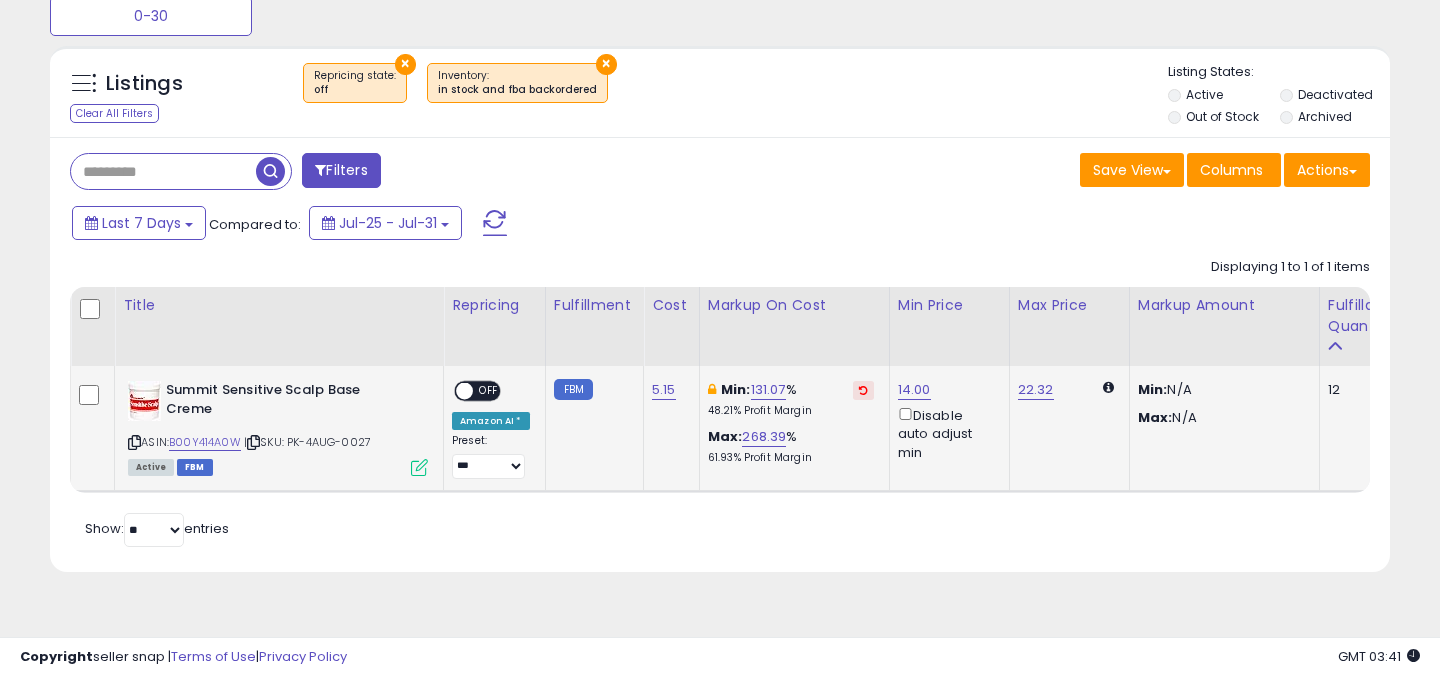 scroll, scrollTop: 0, scrollLeft: 57, axis: horizontal 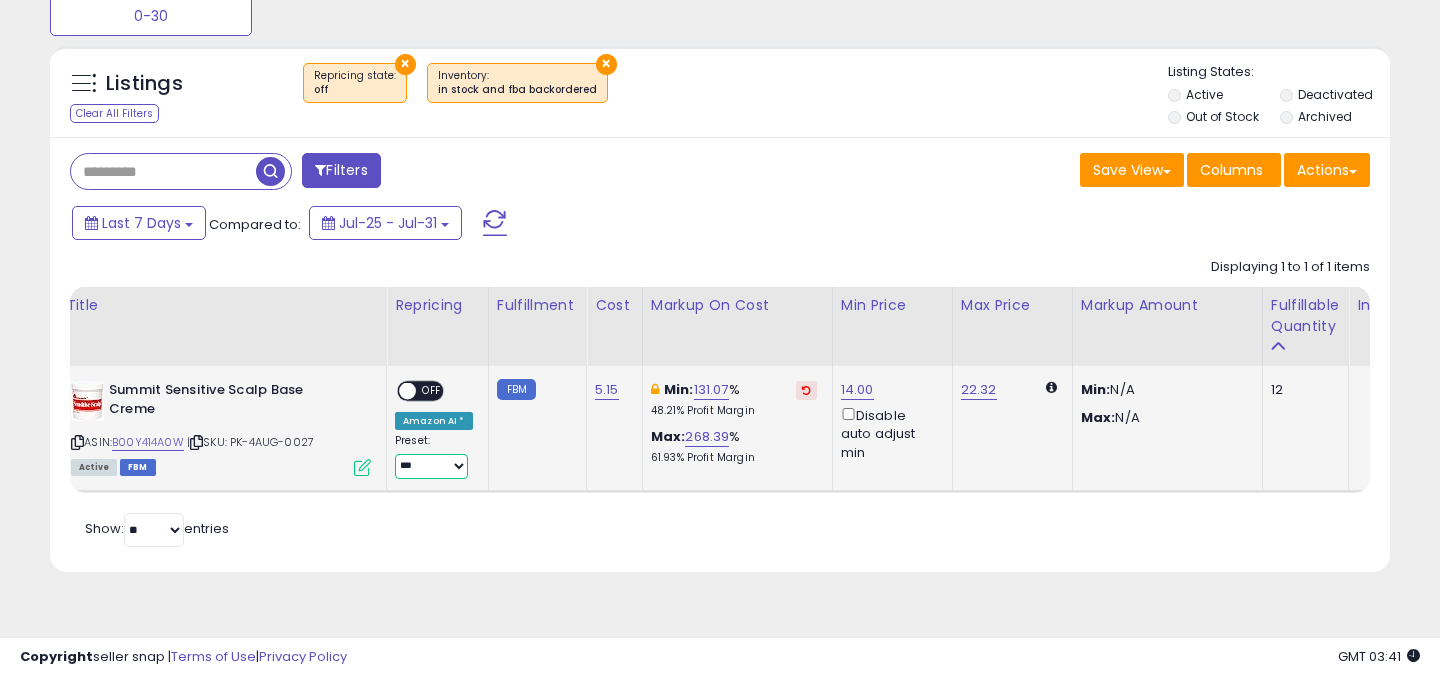 click on "**** *** *****" at bounding box center (431, 466) 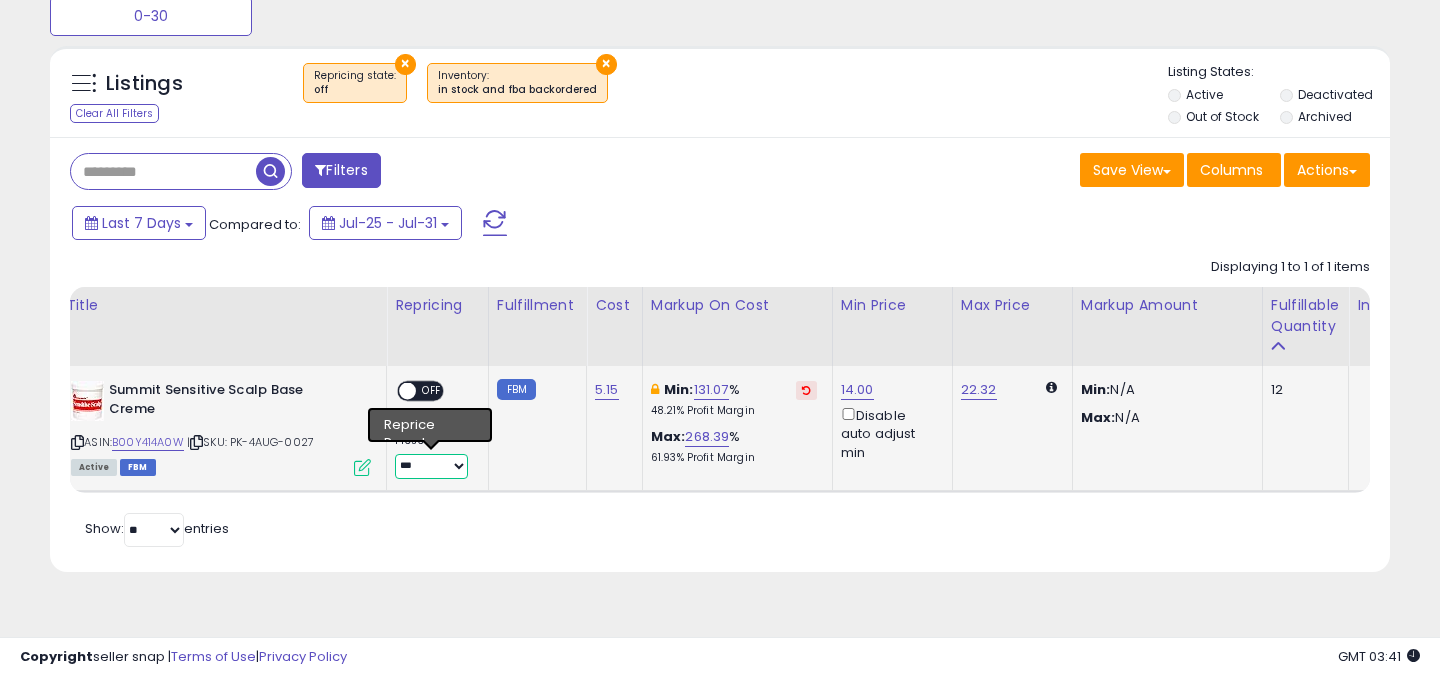 select on "*****" 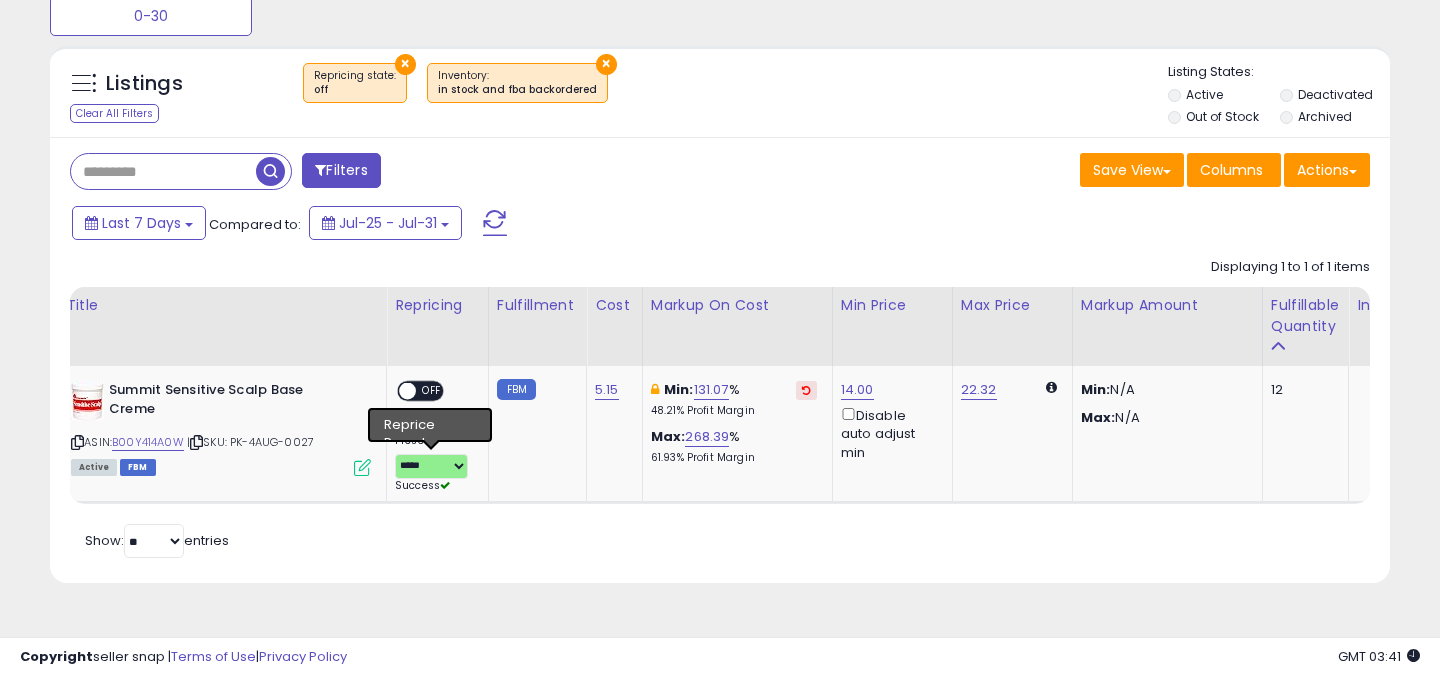 click on "5.15" 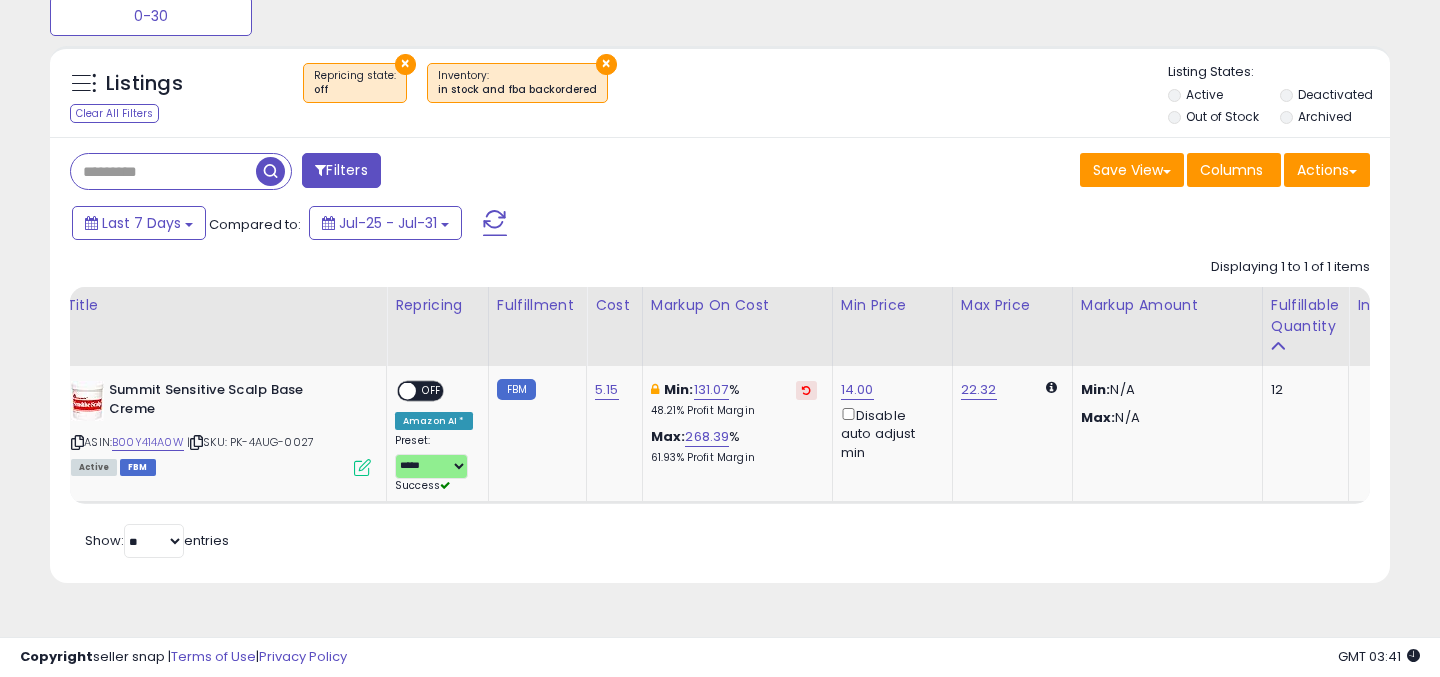 scroll, scrollTop: 217, scrollLeft: 0, axis: vertical 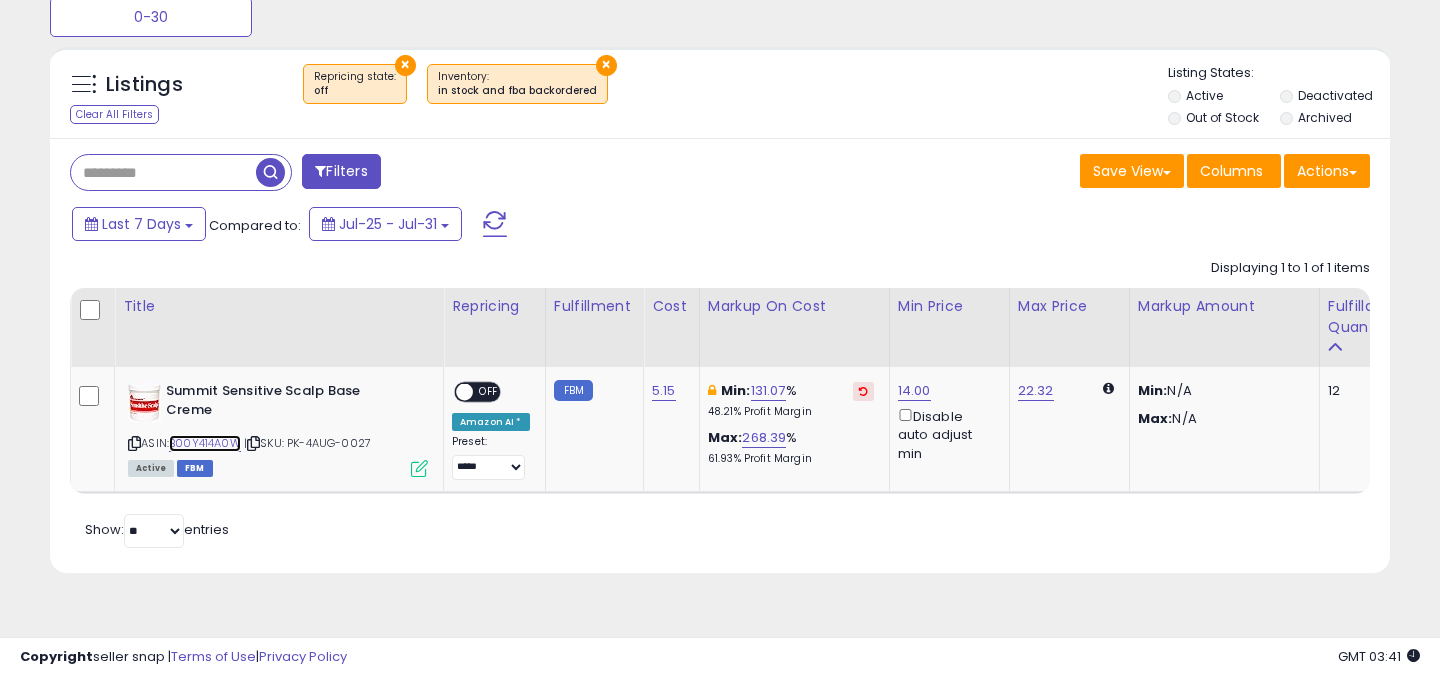 click on "B00Y414A0W" at bounding box center (205, 443) 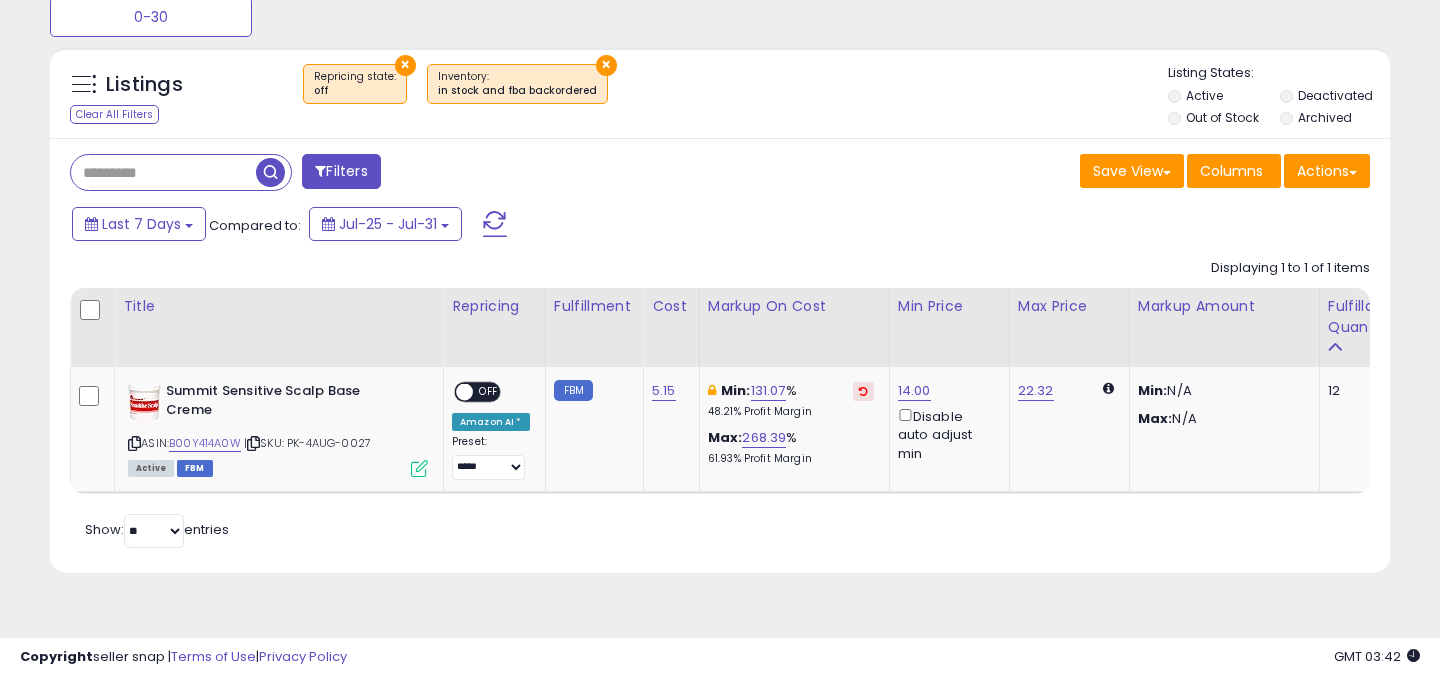 click on "OFF" at bounding box center [489, 392] 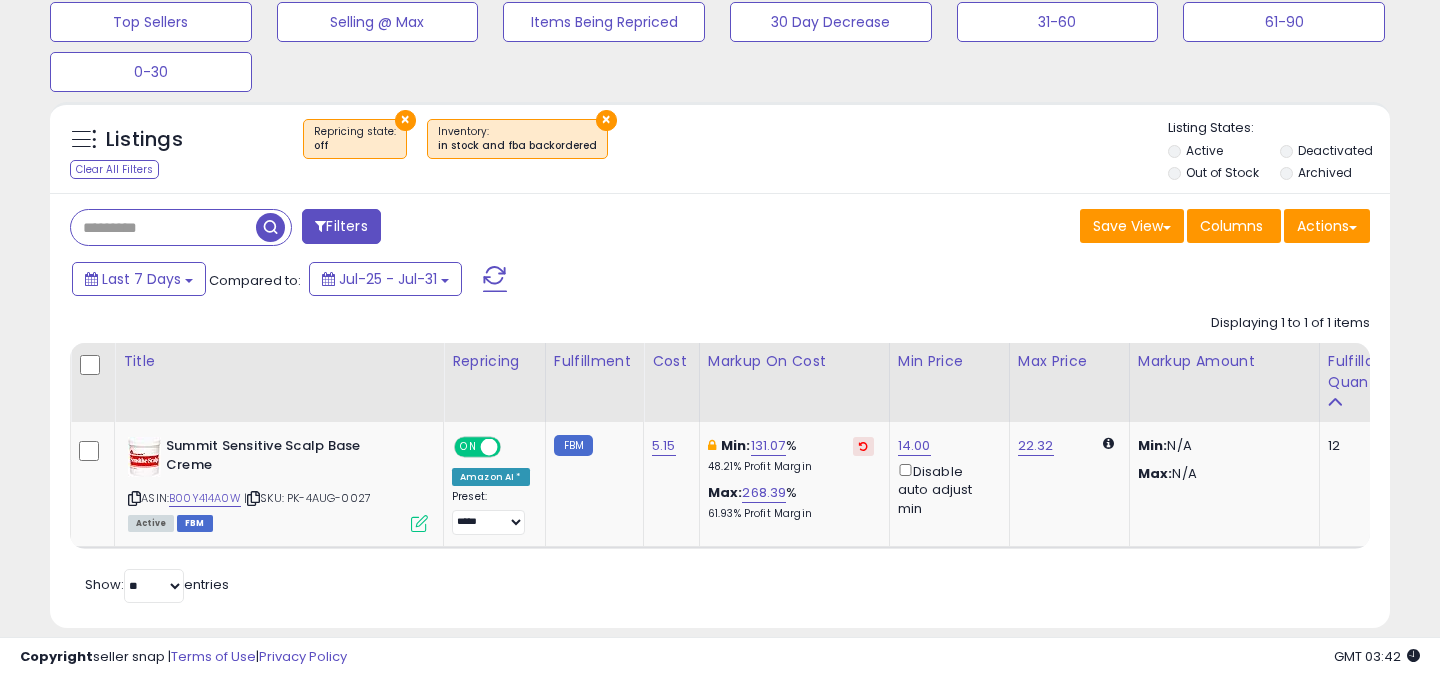 scroll, scrollTop: 163, scrollLeft: 0, axis: vertical 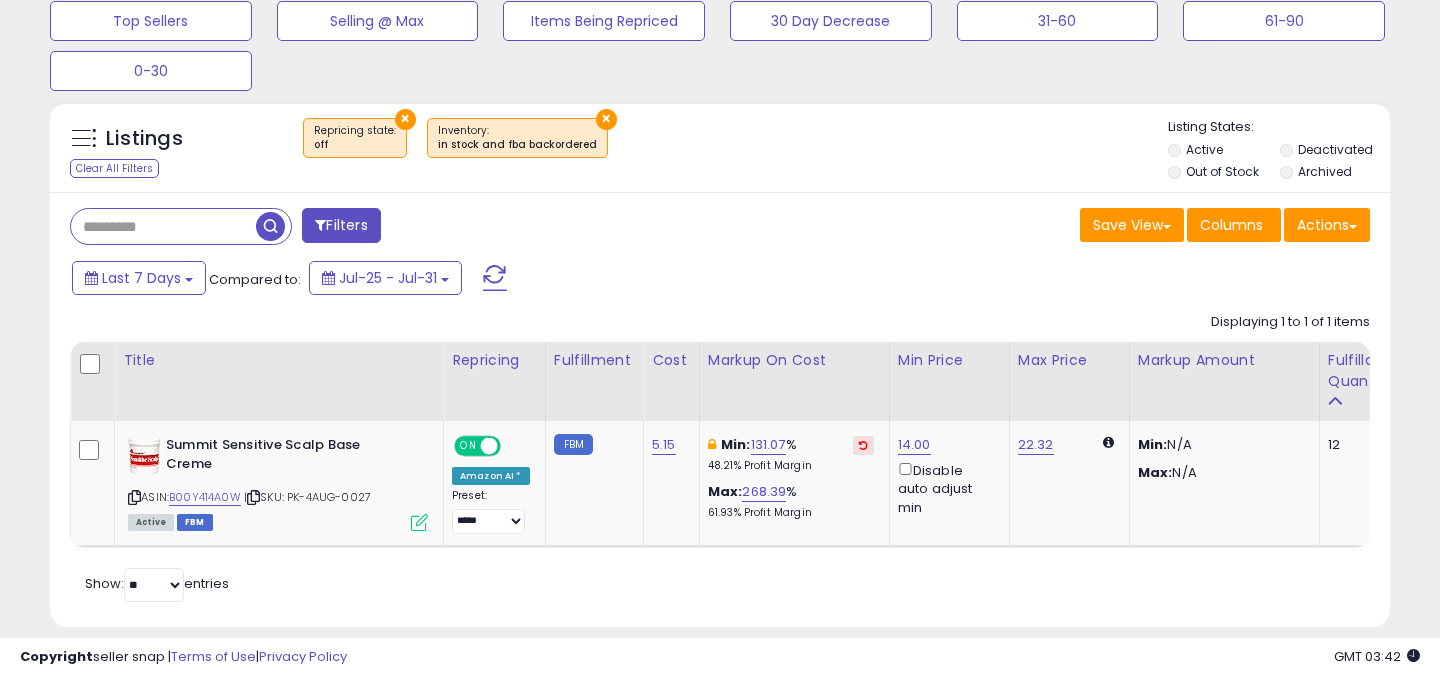 click at bounding box center [163, 226] 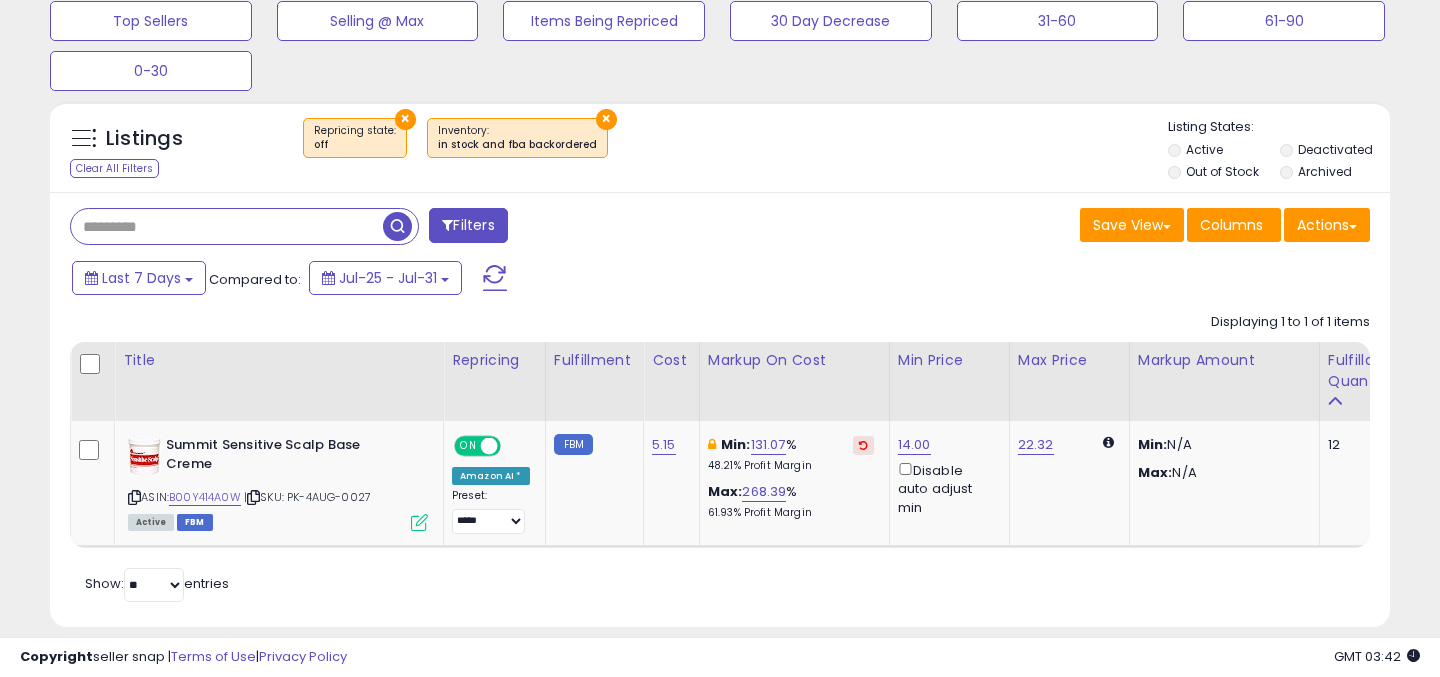 paste on "**********" 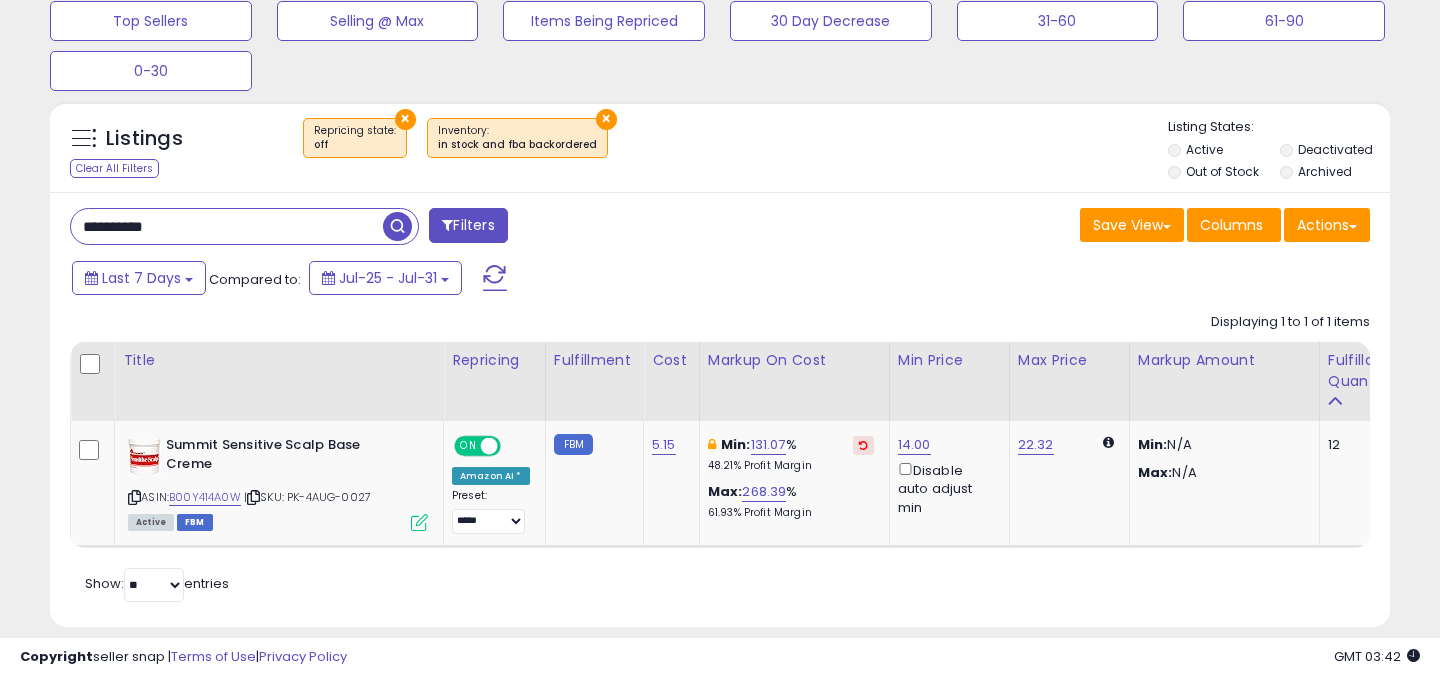 type on "**********" 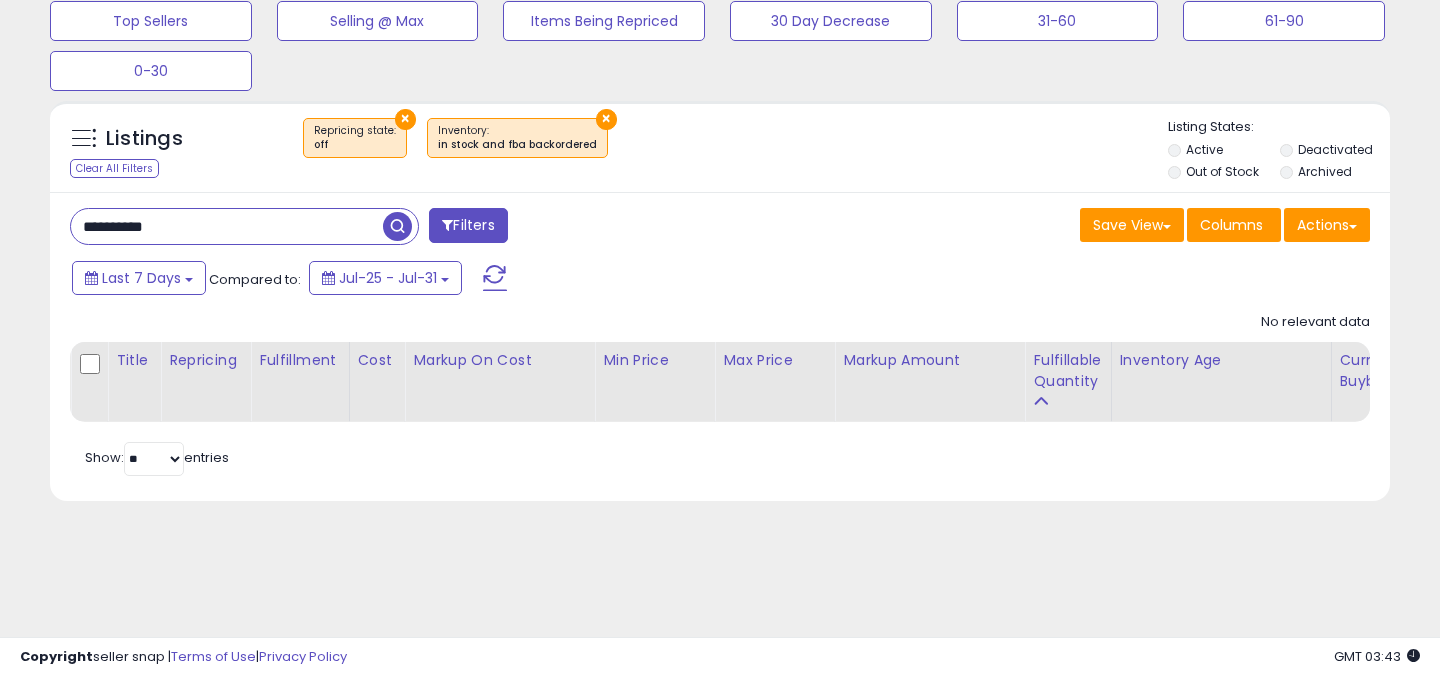 click on "**********" at bounding box center (227, 226) 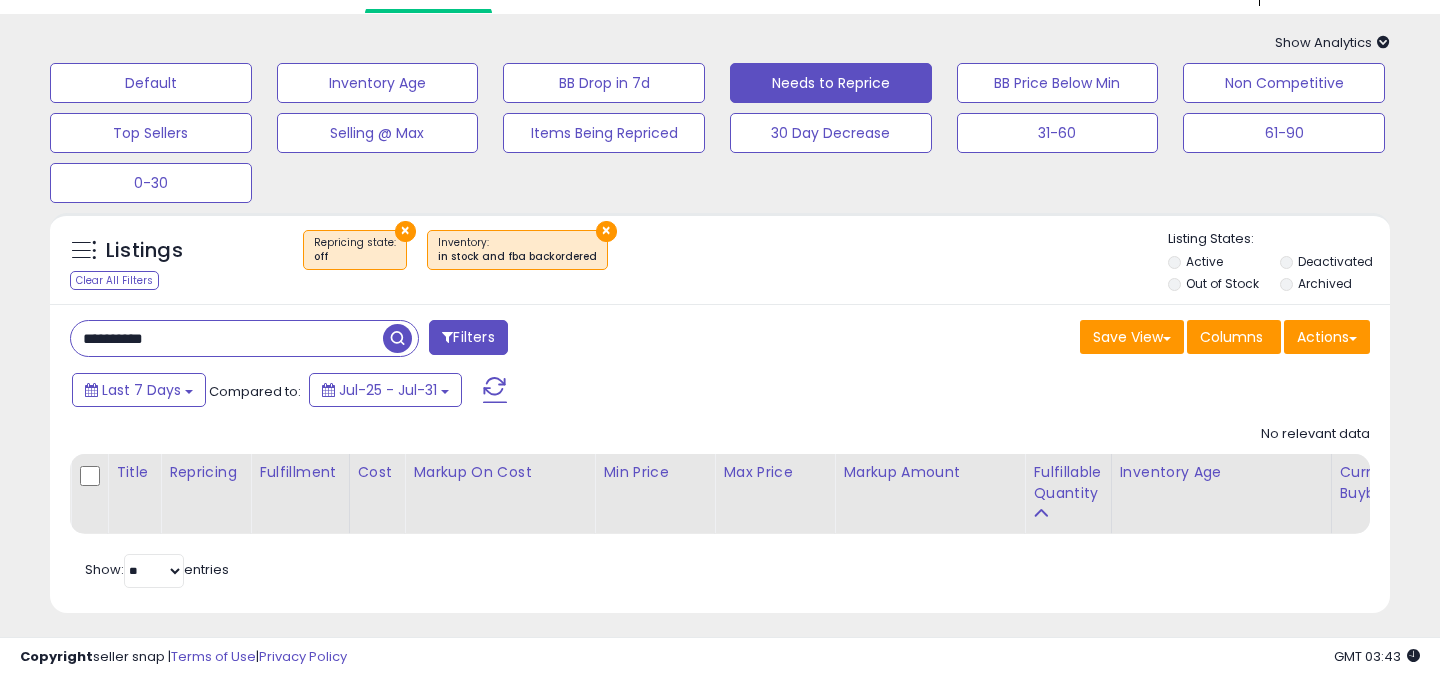 scroll, scrollTop: 0, scrollLeft: 0, axis: both 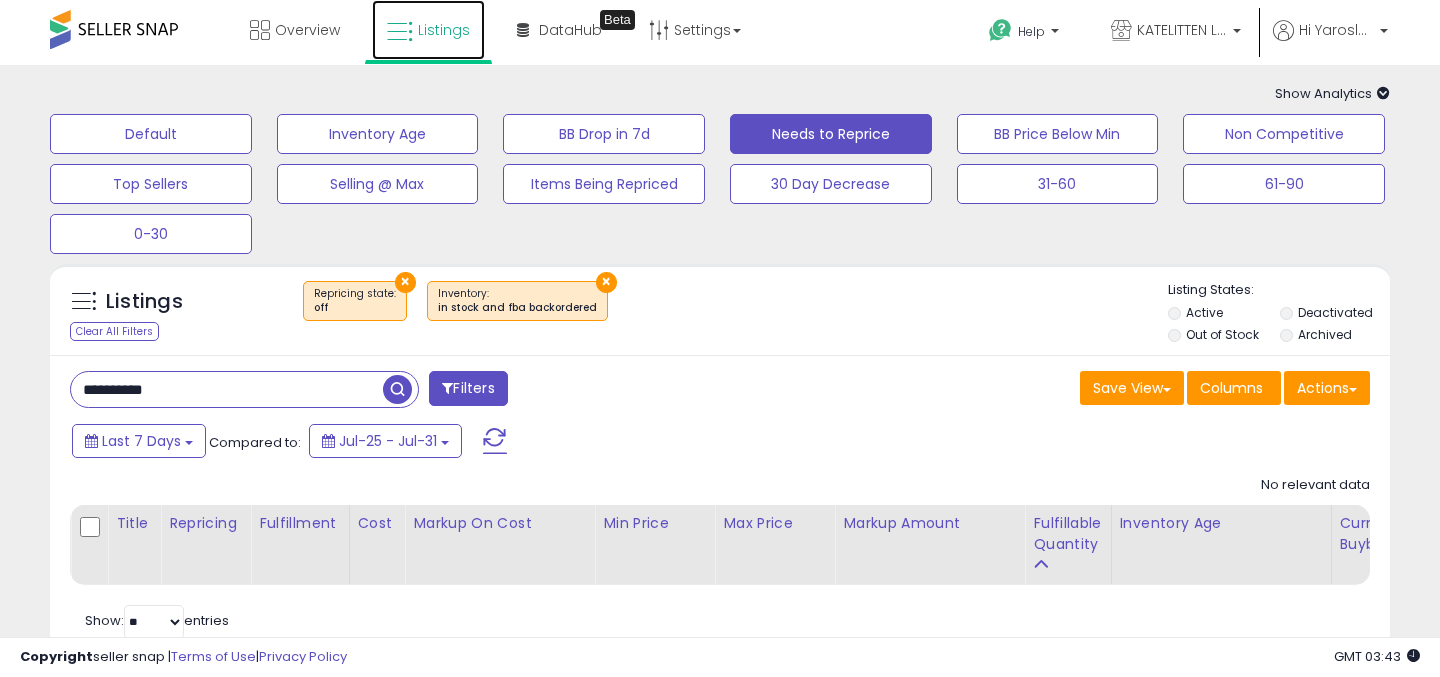 click on "Listings" at bounding box center [428, 30] 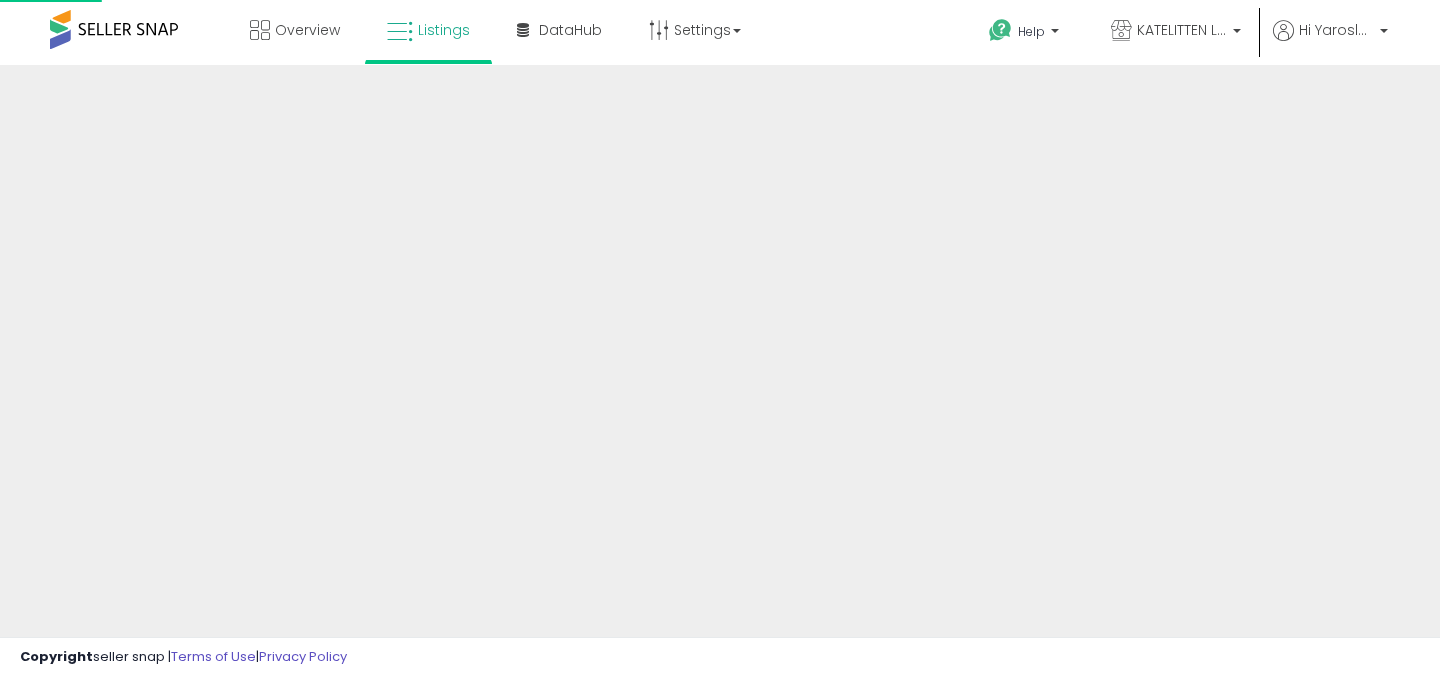 scroll, scrollTop: 0, scrollLeft: 0, axis: both 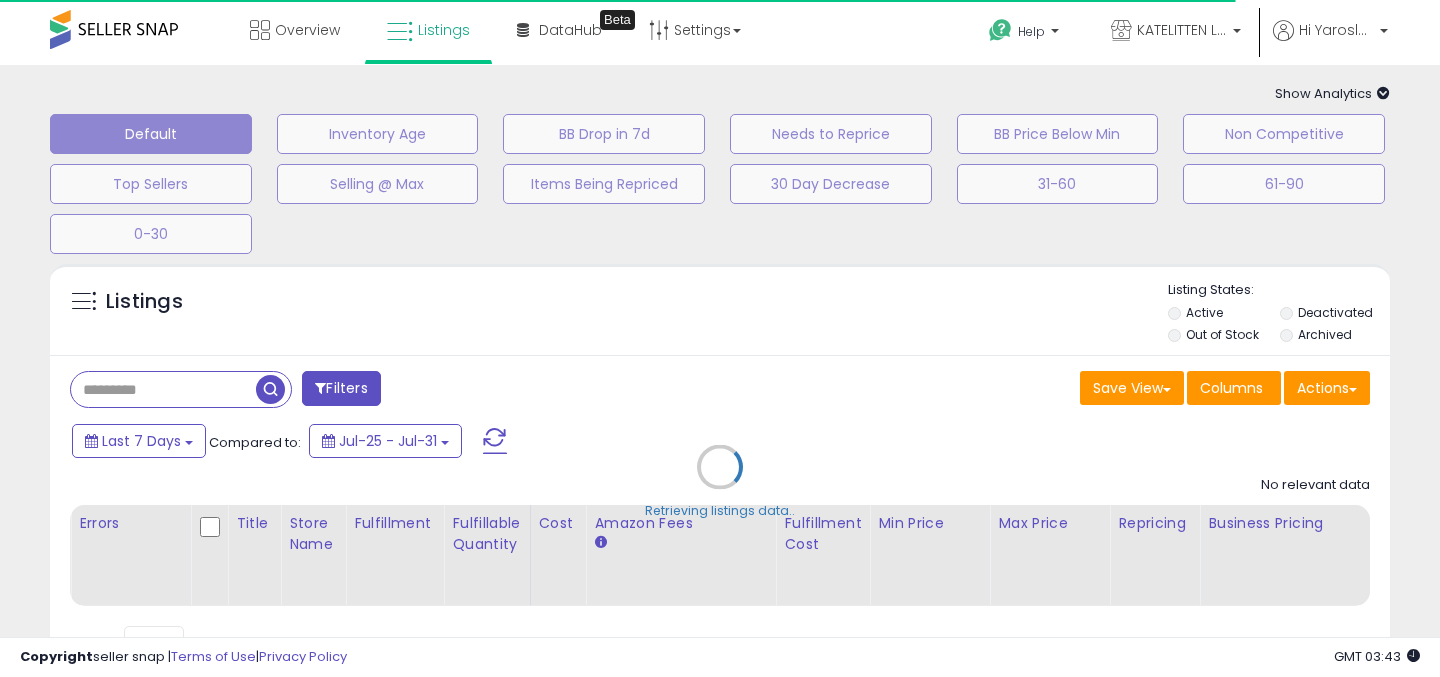 click on "Retrieving listings data.." at bounding box center [720, 482] 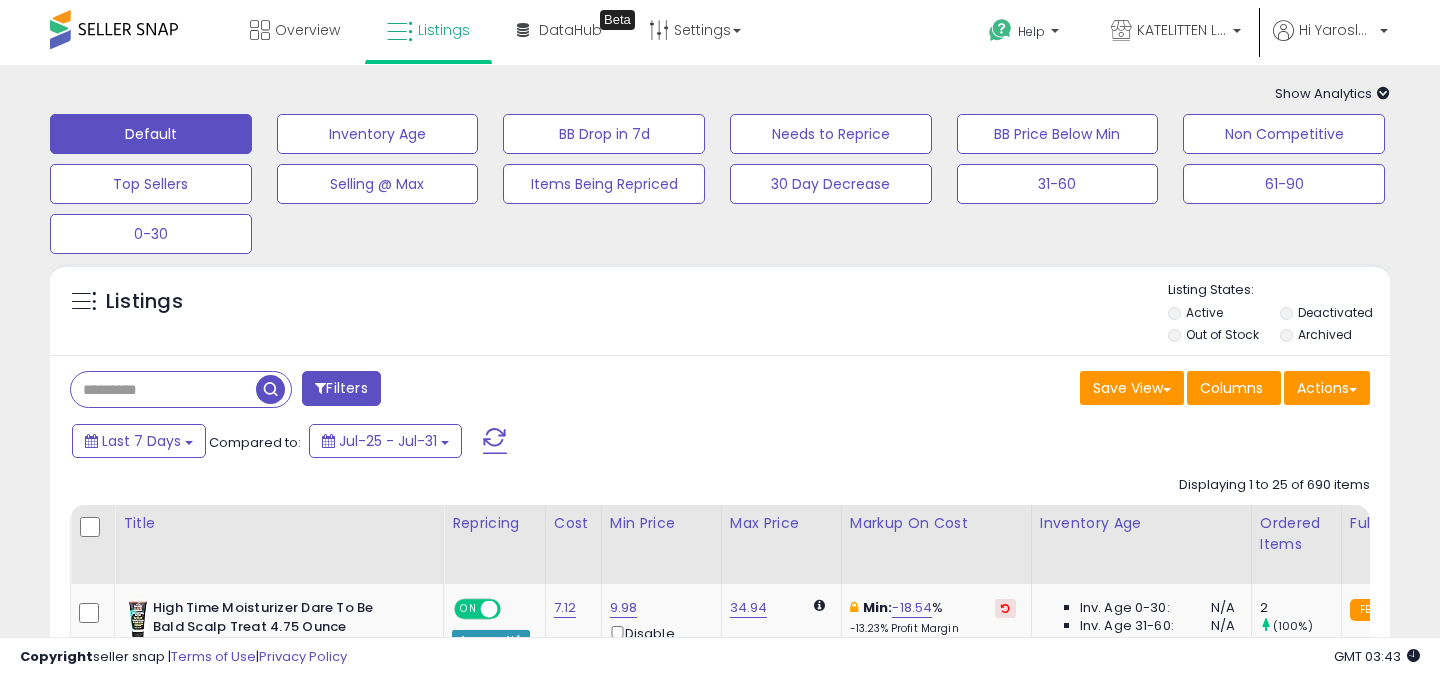 click at bounding box center (163, 389) 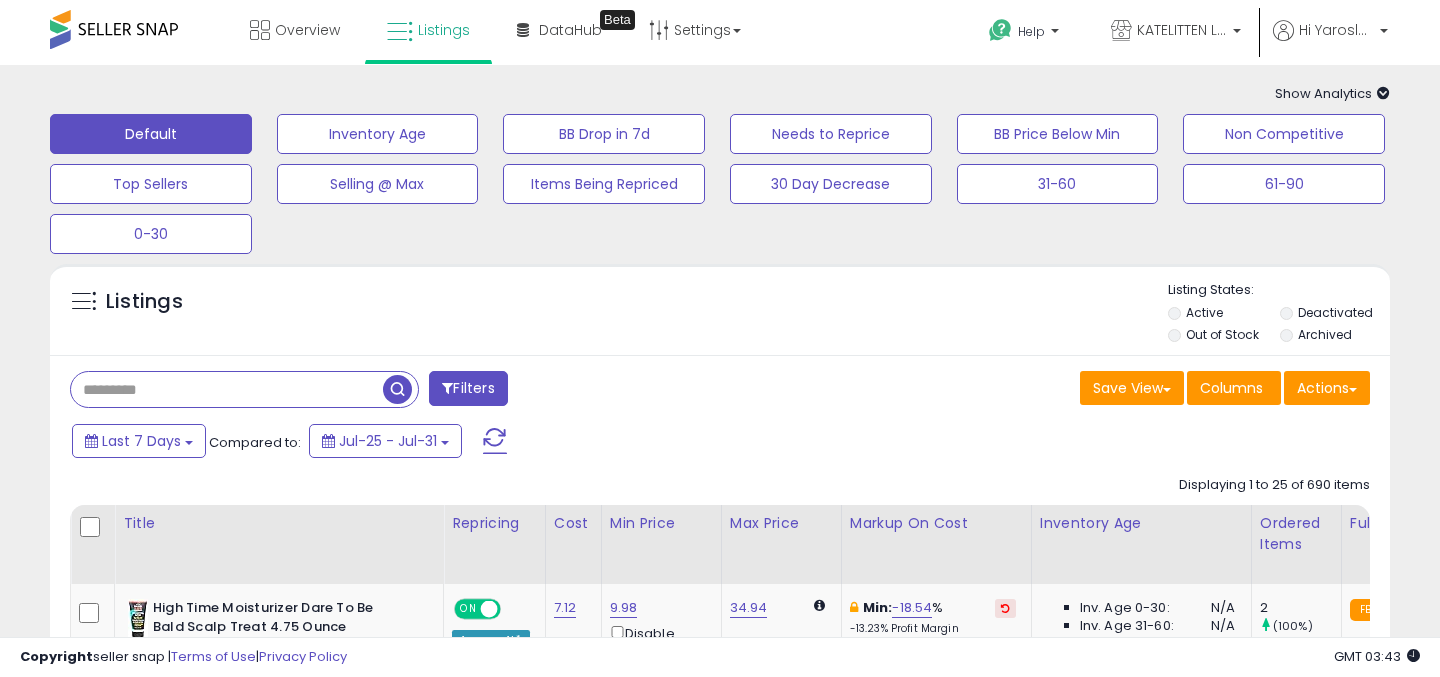 paste on "**********" 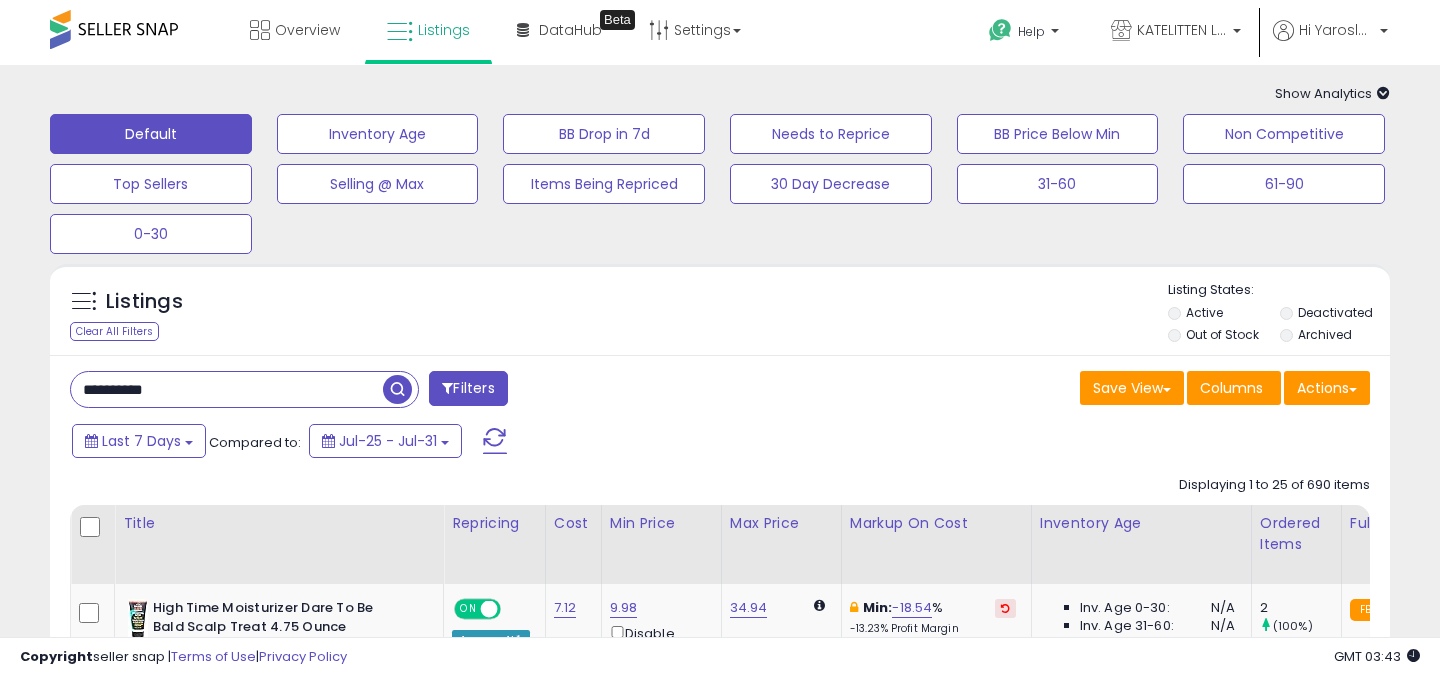 type on "**********" 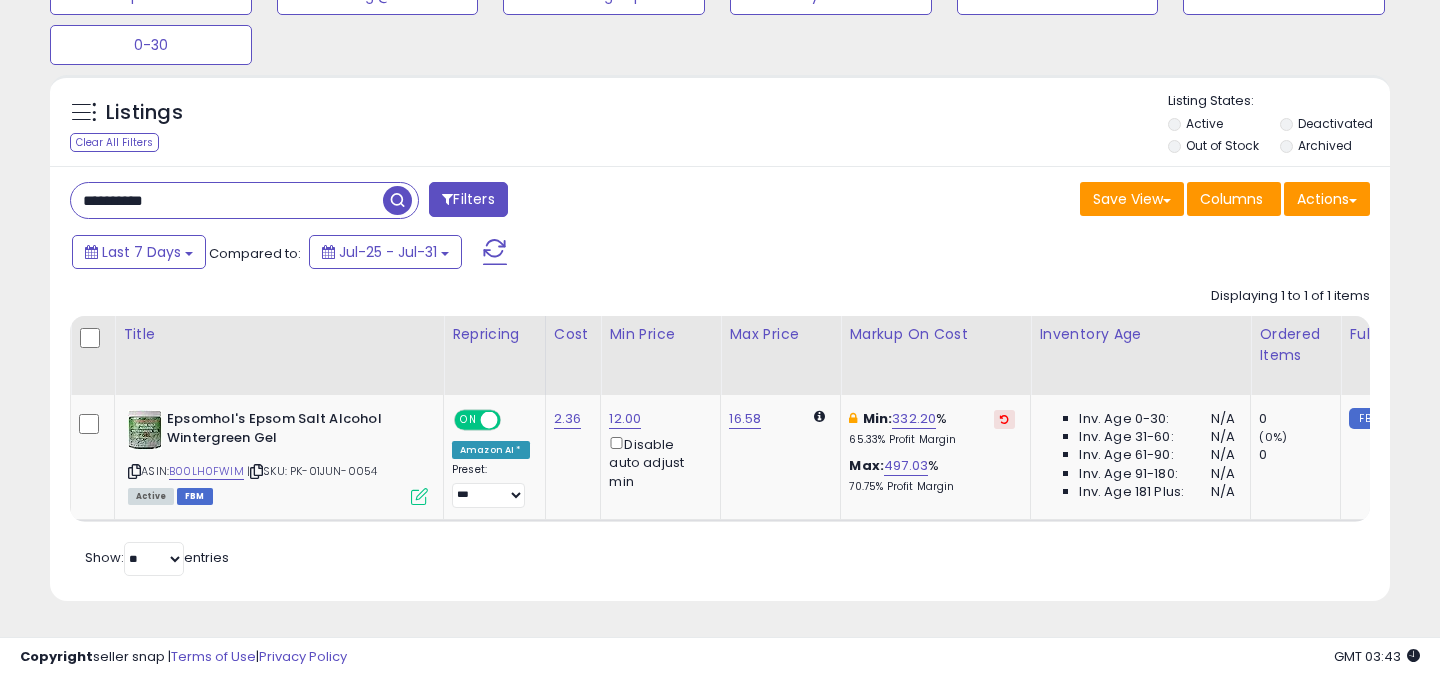 scroll, scrollTop: 218, scrollLeft: 0, axis: vertical 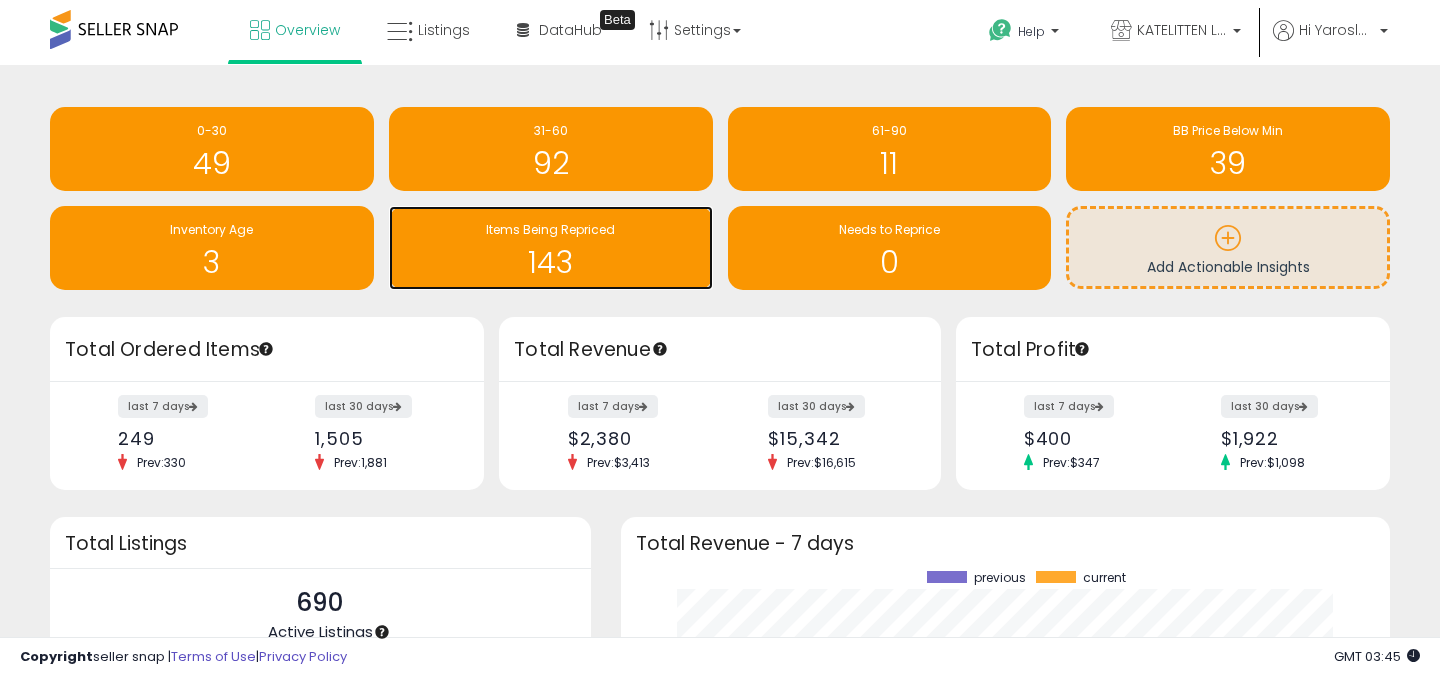 click on "143" at bounding box center [551, 262] 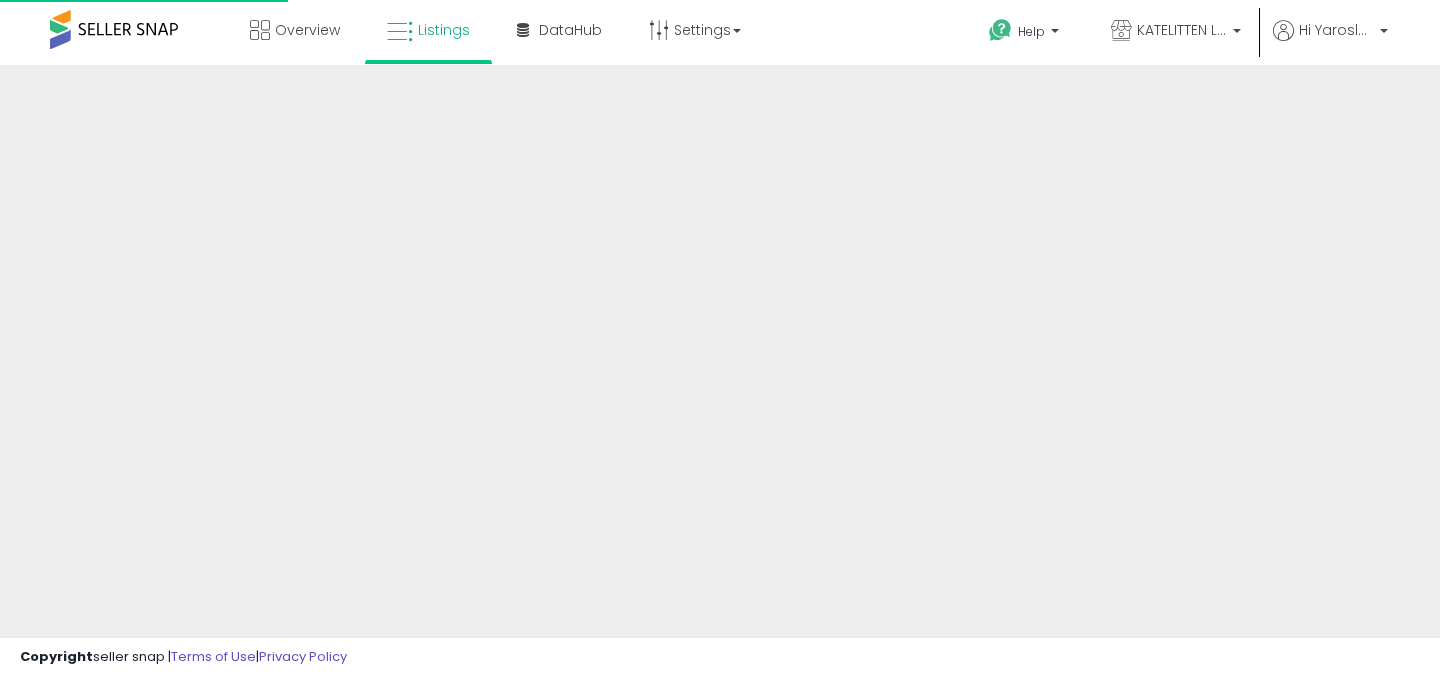 scroll, scrollTop: 0, scrollLeft: 0, axis: both 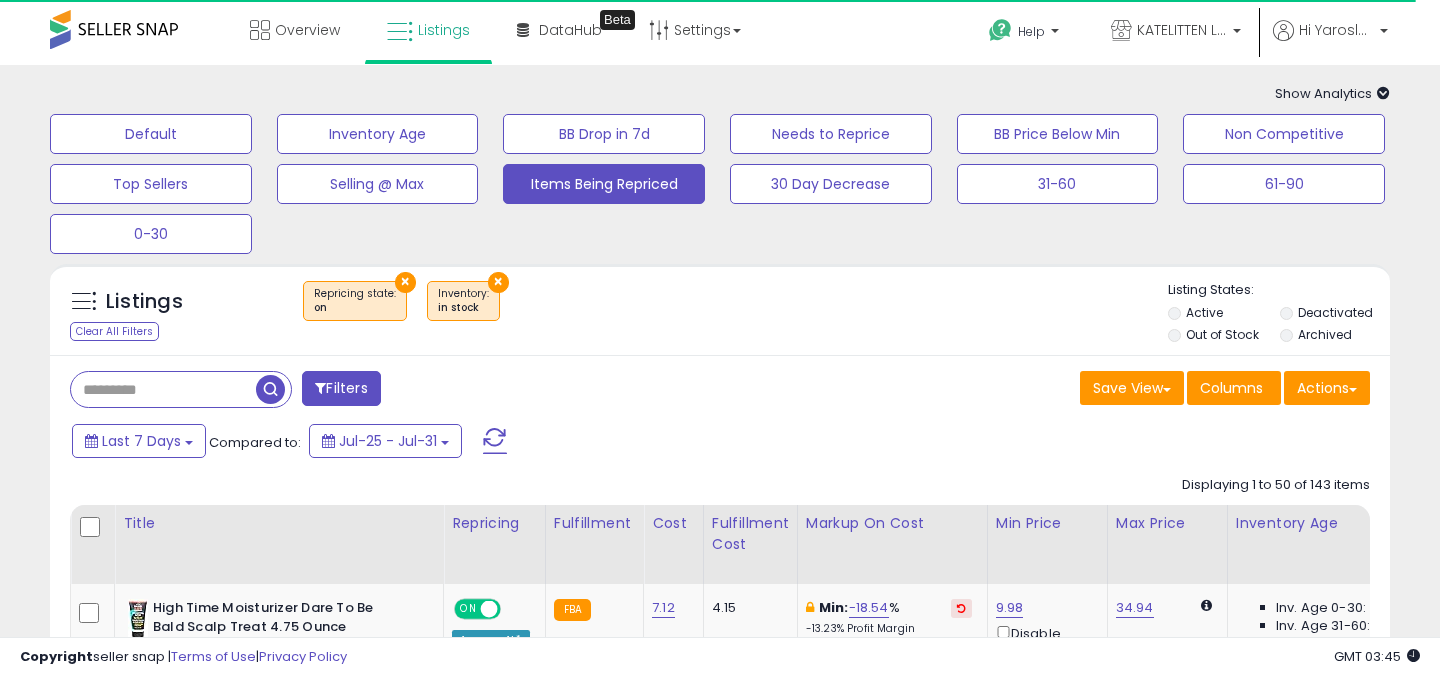 select on "**" 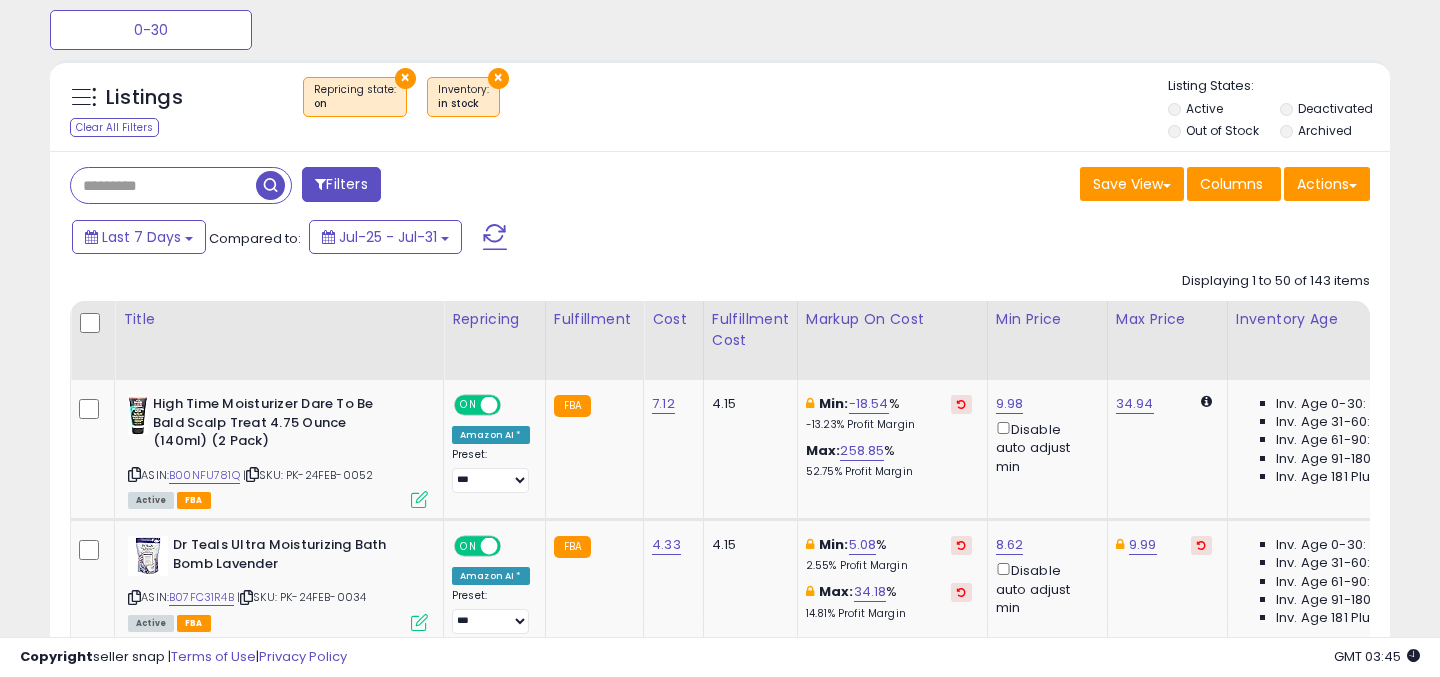 scroll, scrollTop: 369, scrollLeft: 0, axis: vertical 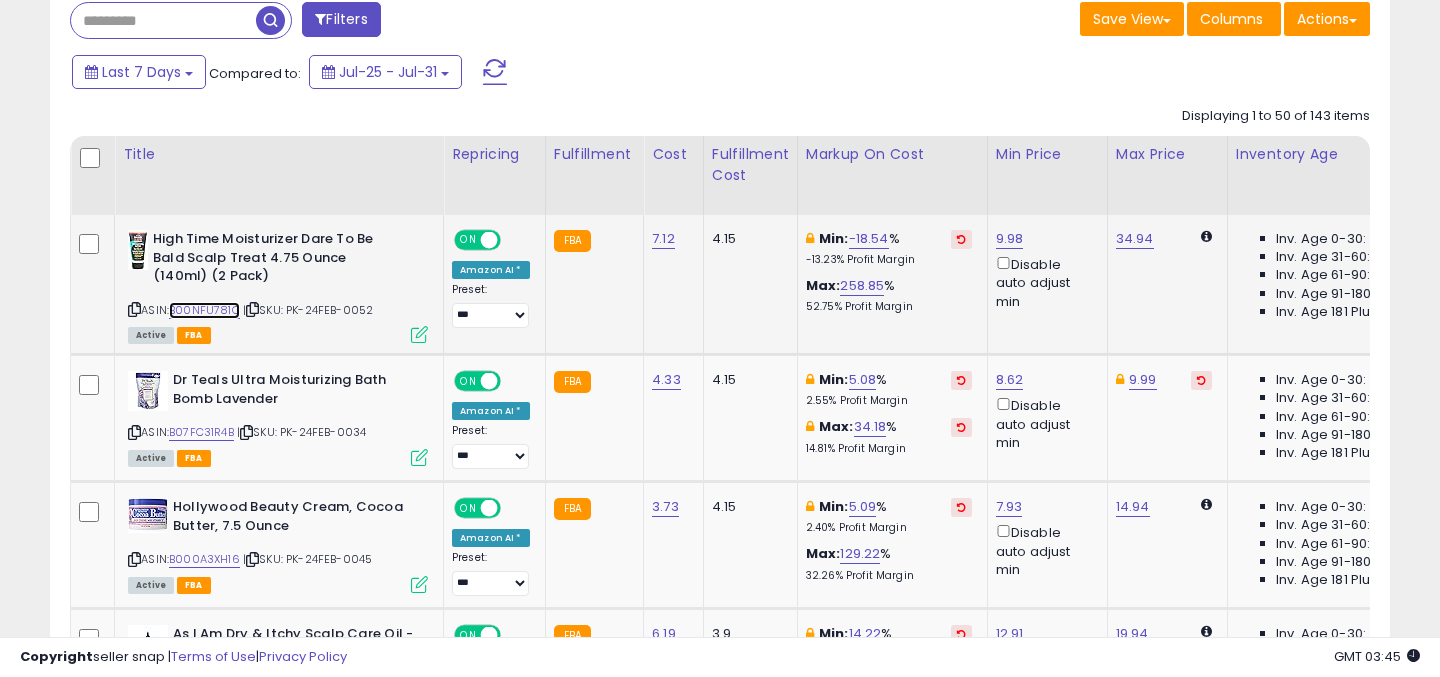 click on "B00NFU781Q" at bounding box center (204, 310) 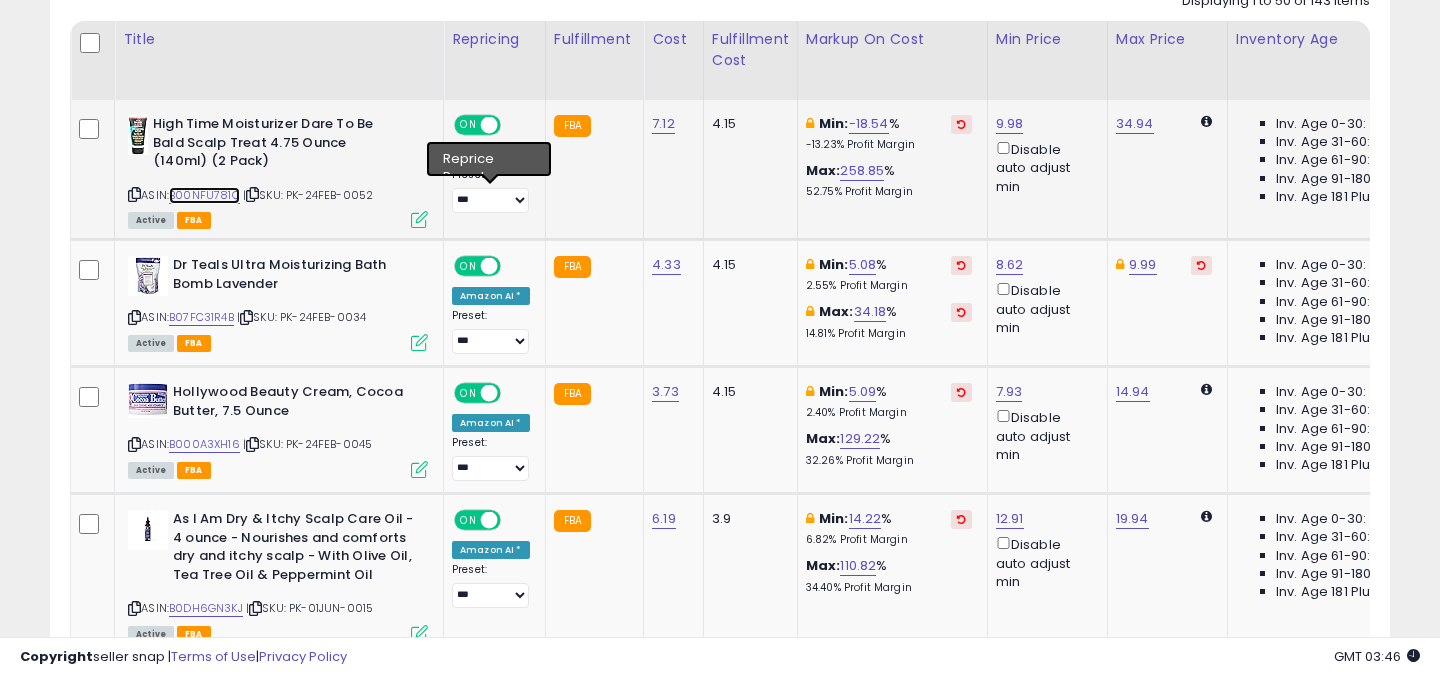 scroll, scrollTop: 486, scrollLeft: 0, axis: vertical 